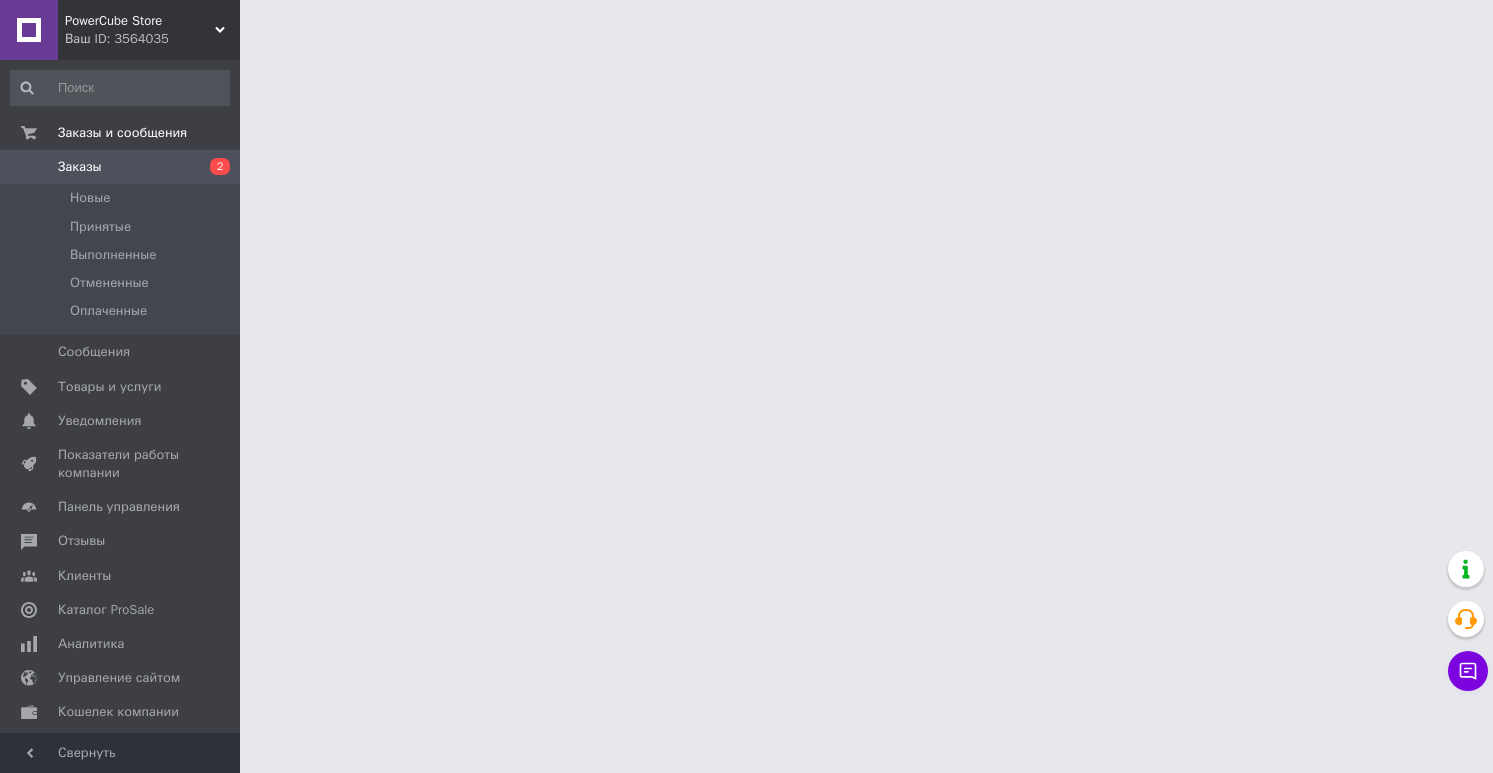 scroll, scrollTop: 0, scrollLeft: 0, axis: both 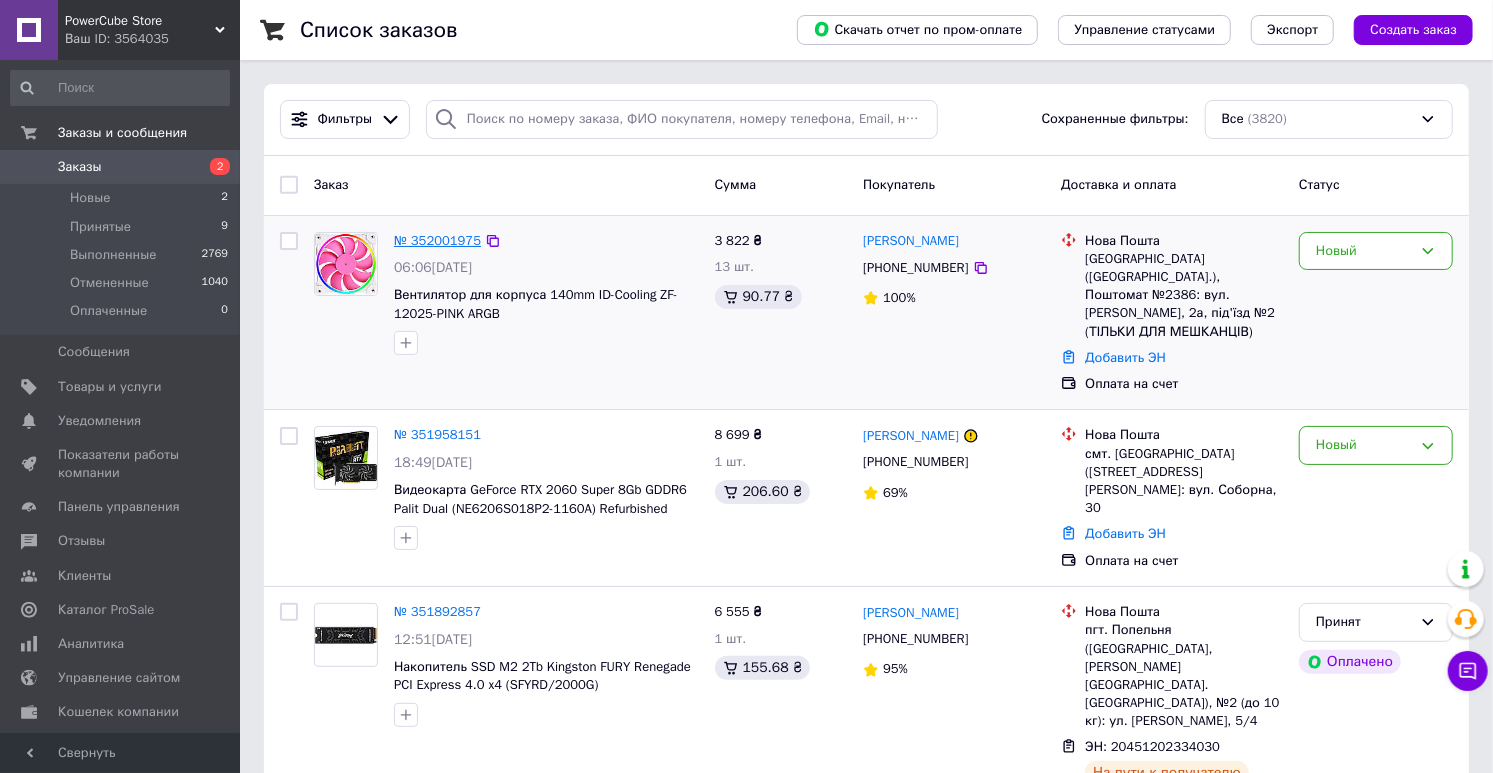 click on "№ 352001975" at bounding box center [437, 240] 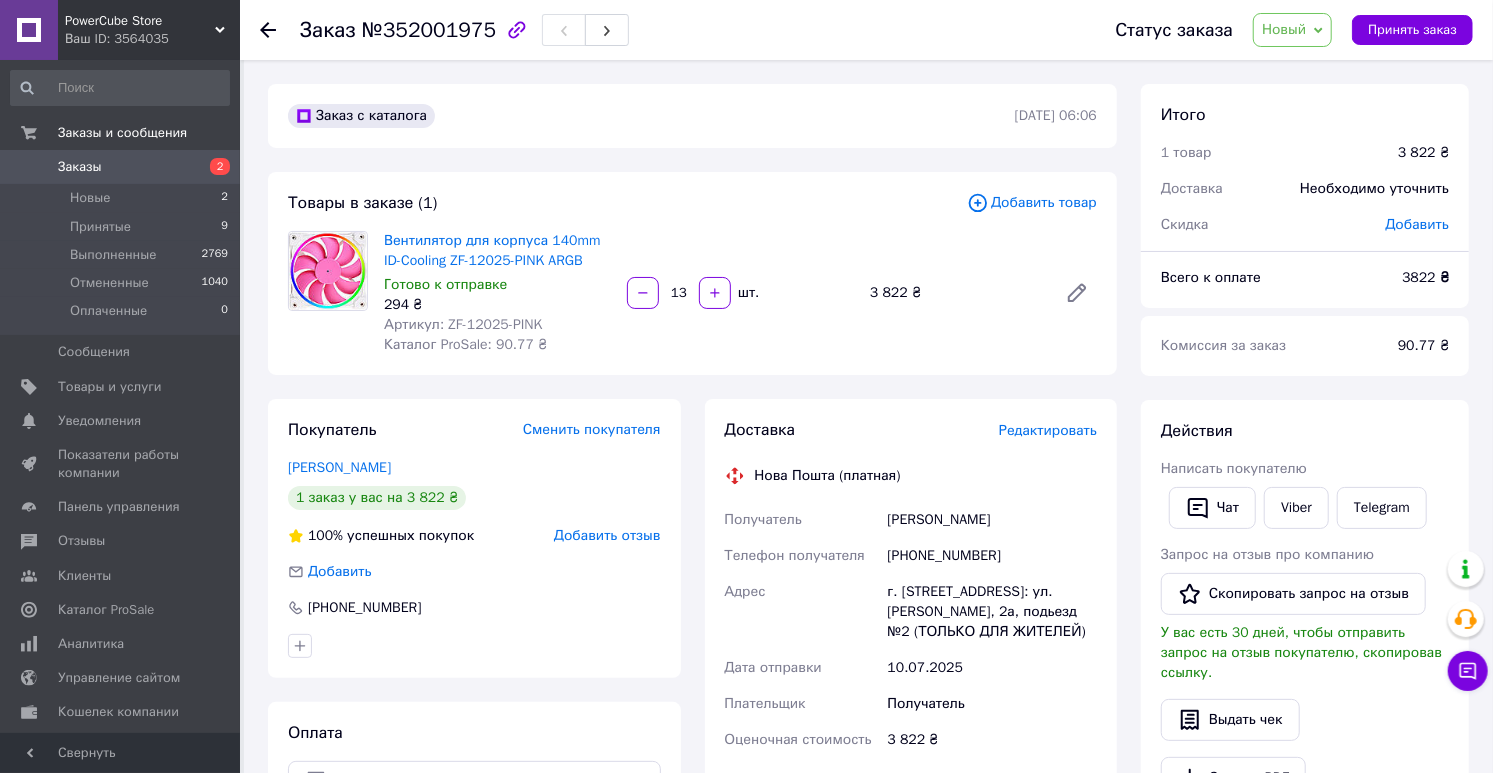 click on "Заказы" at bounding box center [80, 167] 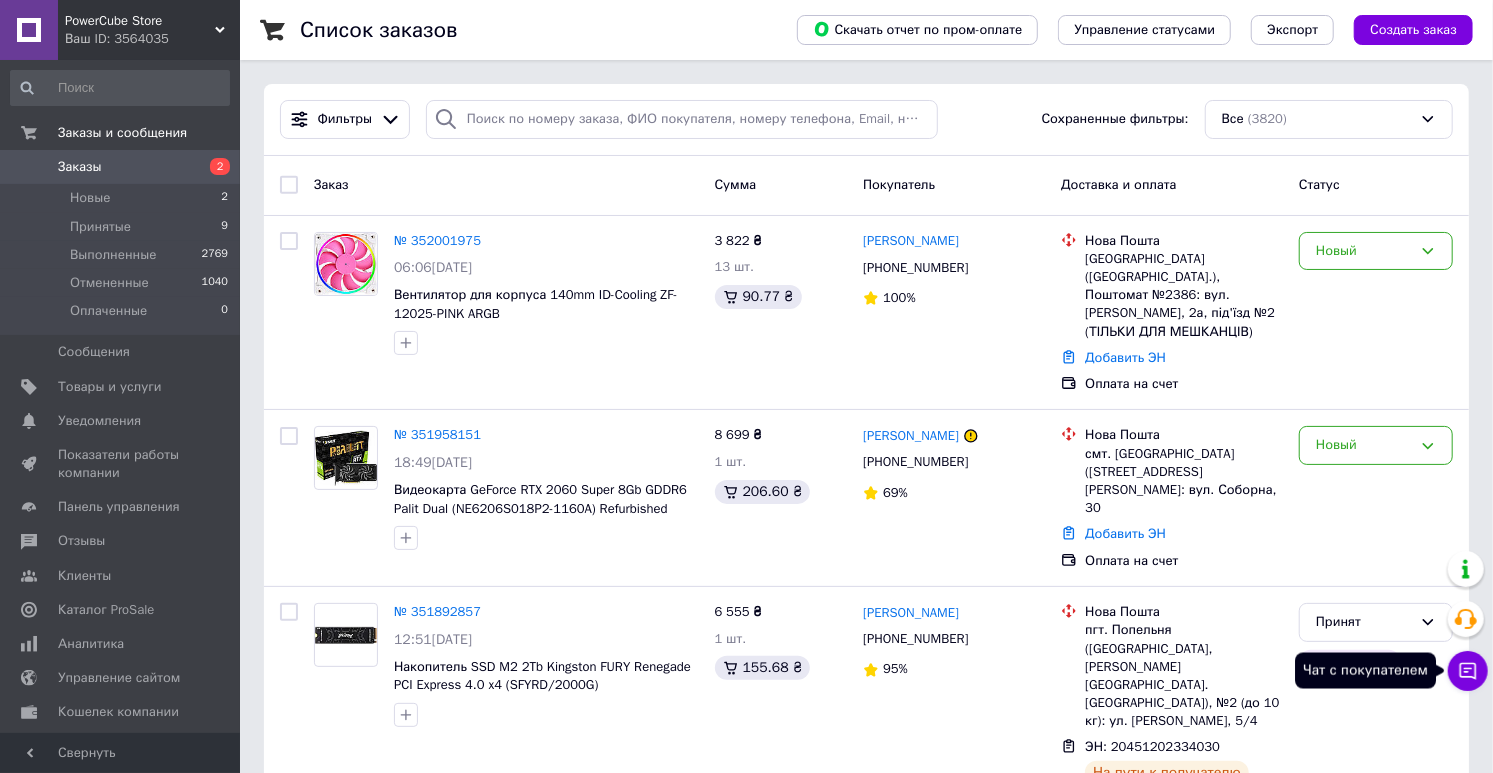 click 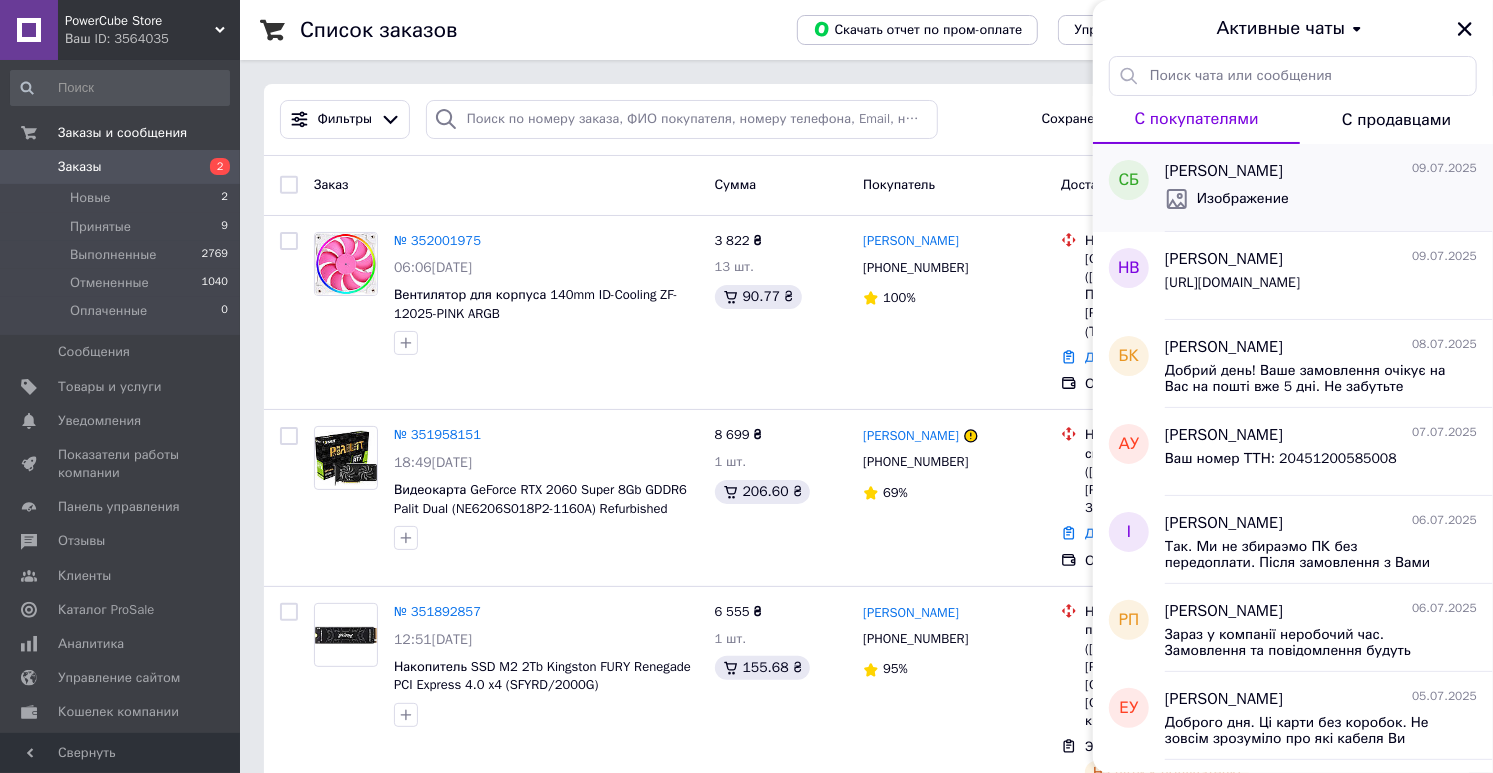 click on "Изображение" at bounding box center [1321, 199] 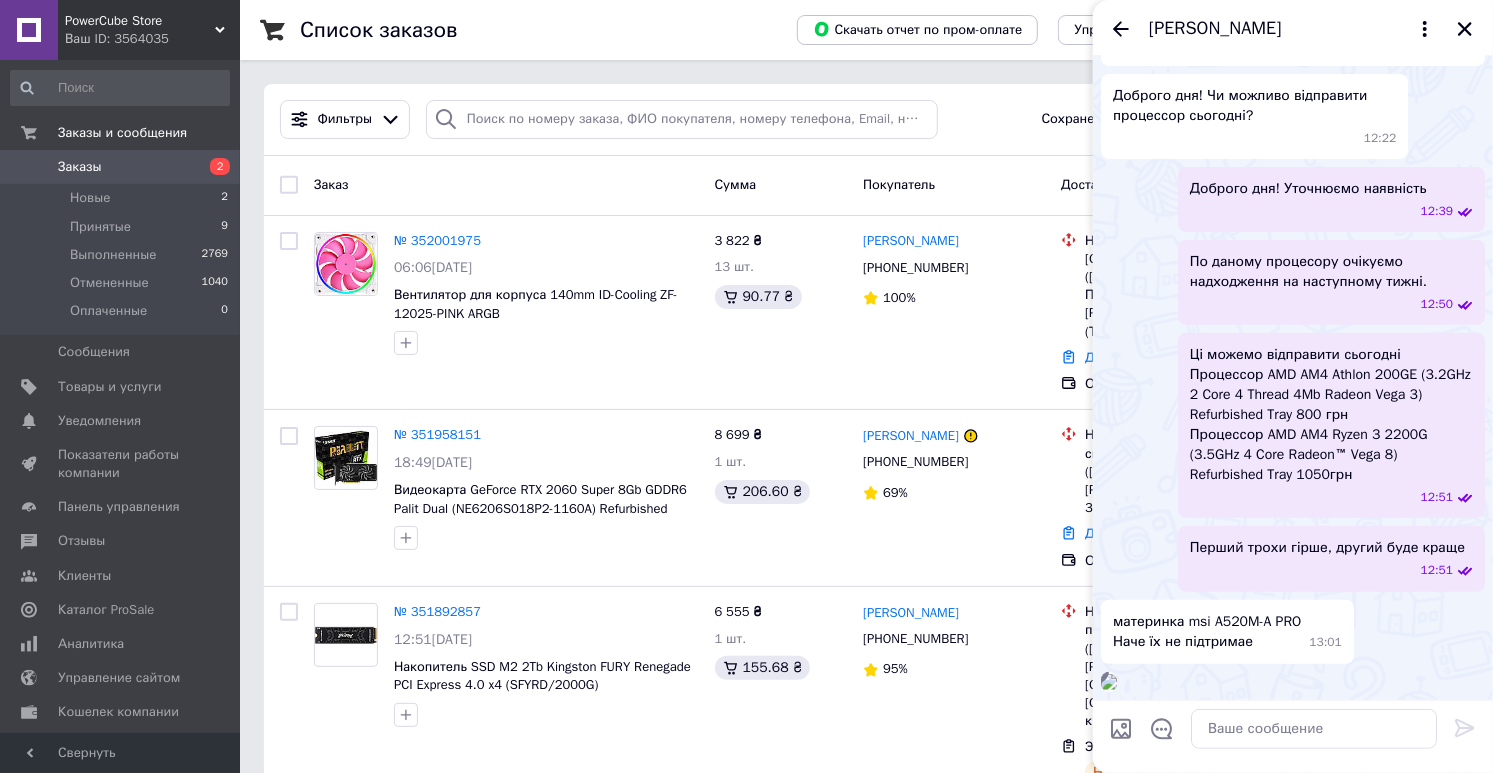 scroll, scrollTop: 0, scrollLeft: 0, axis: both 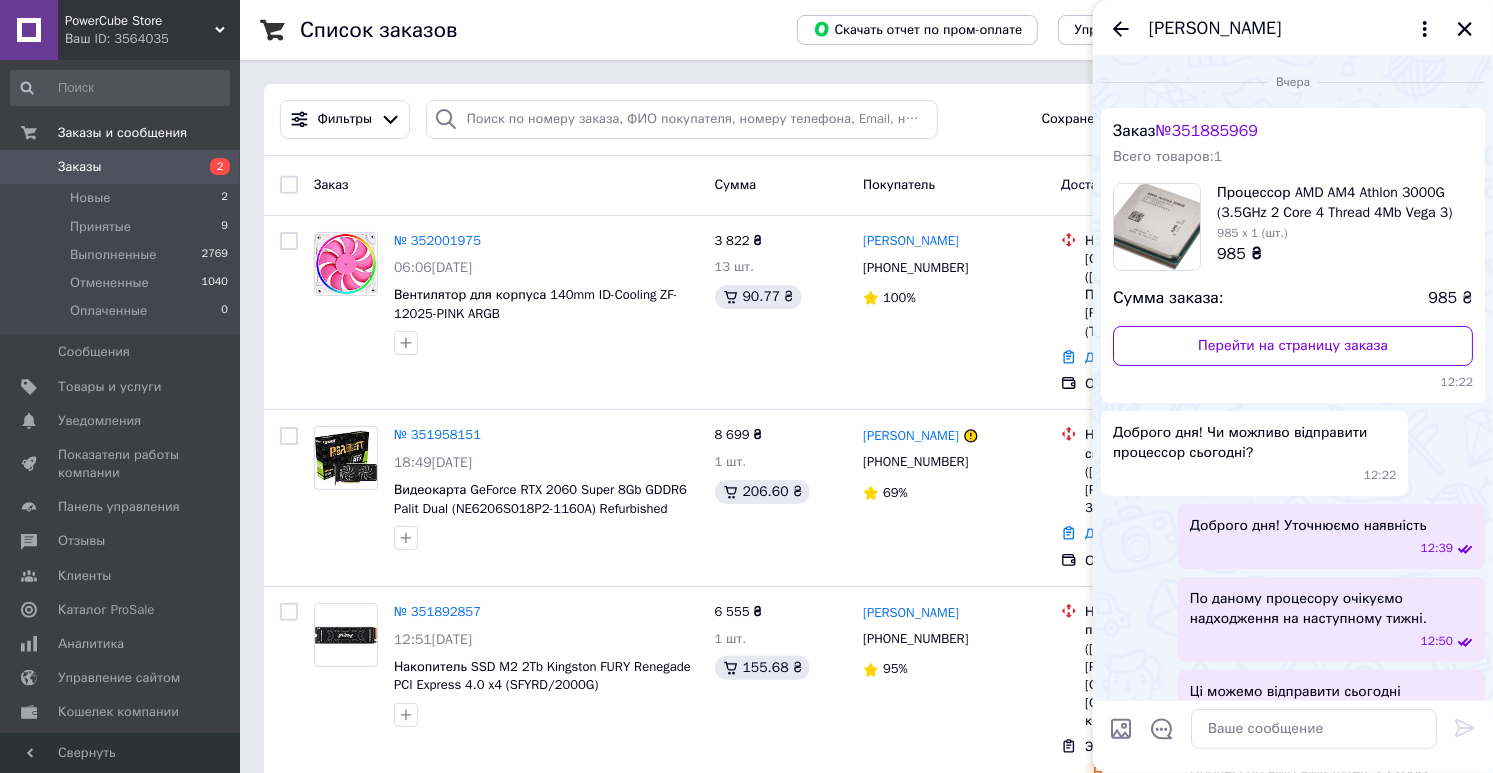 click on "№ 351885969" at bounding box center (1207, 131) 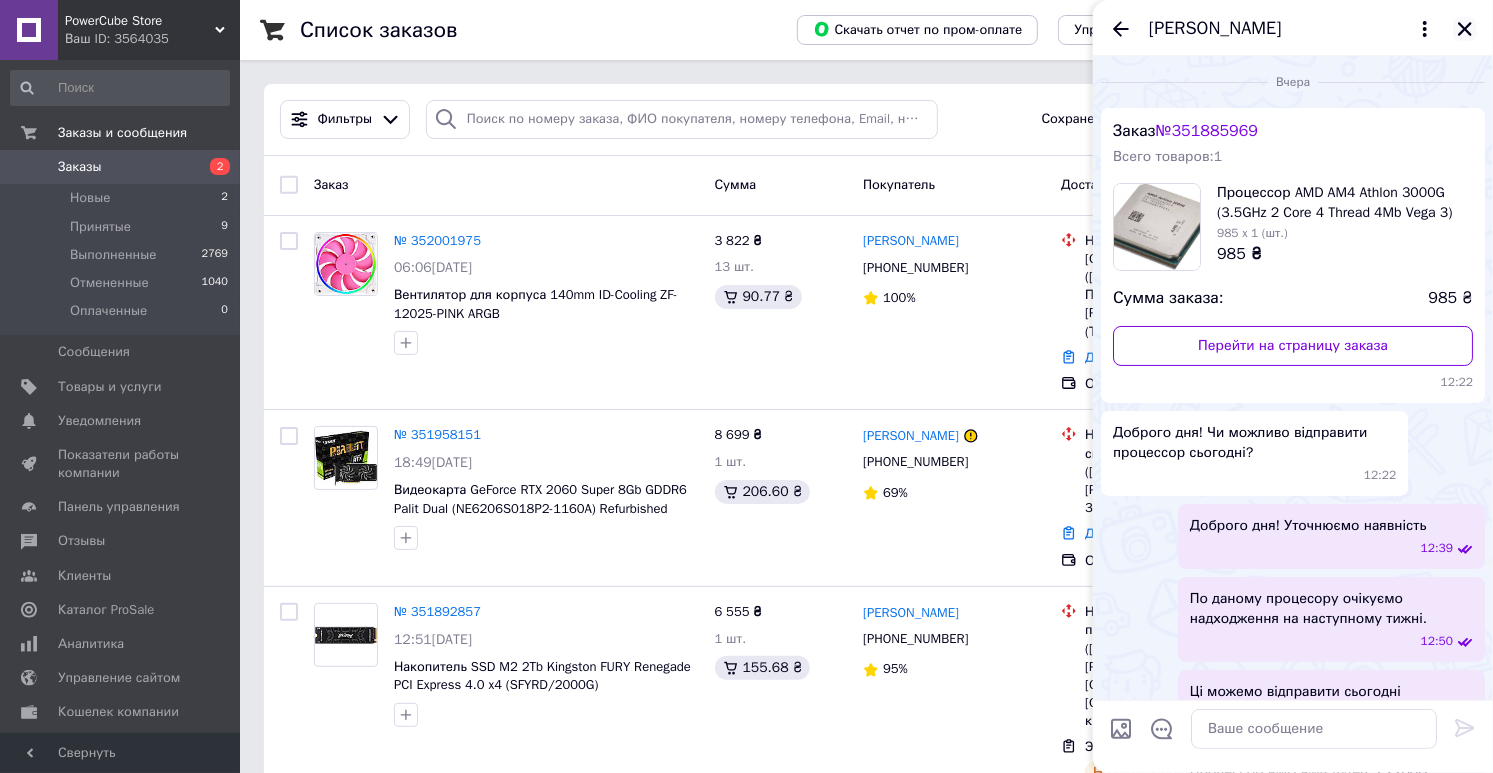 click 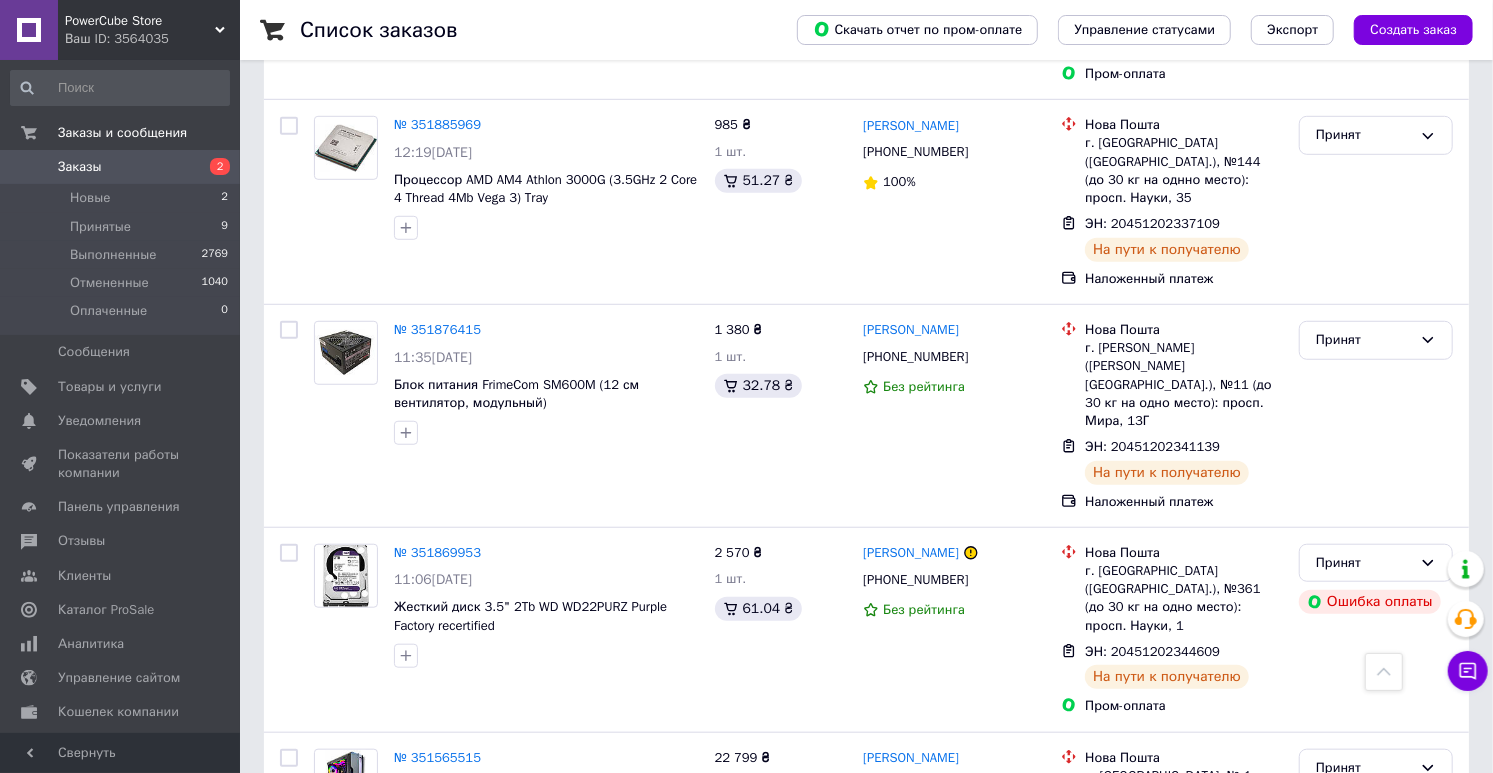 scroll, scrollTop: 104, scrollLeft: 0, axis: vertical 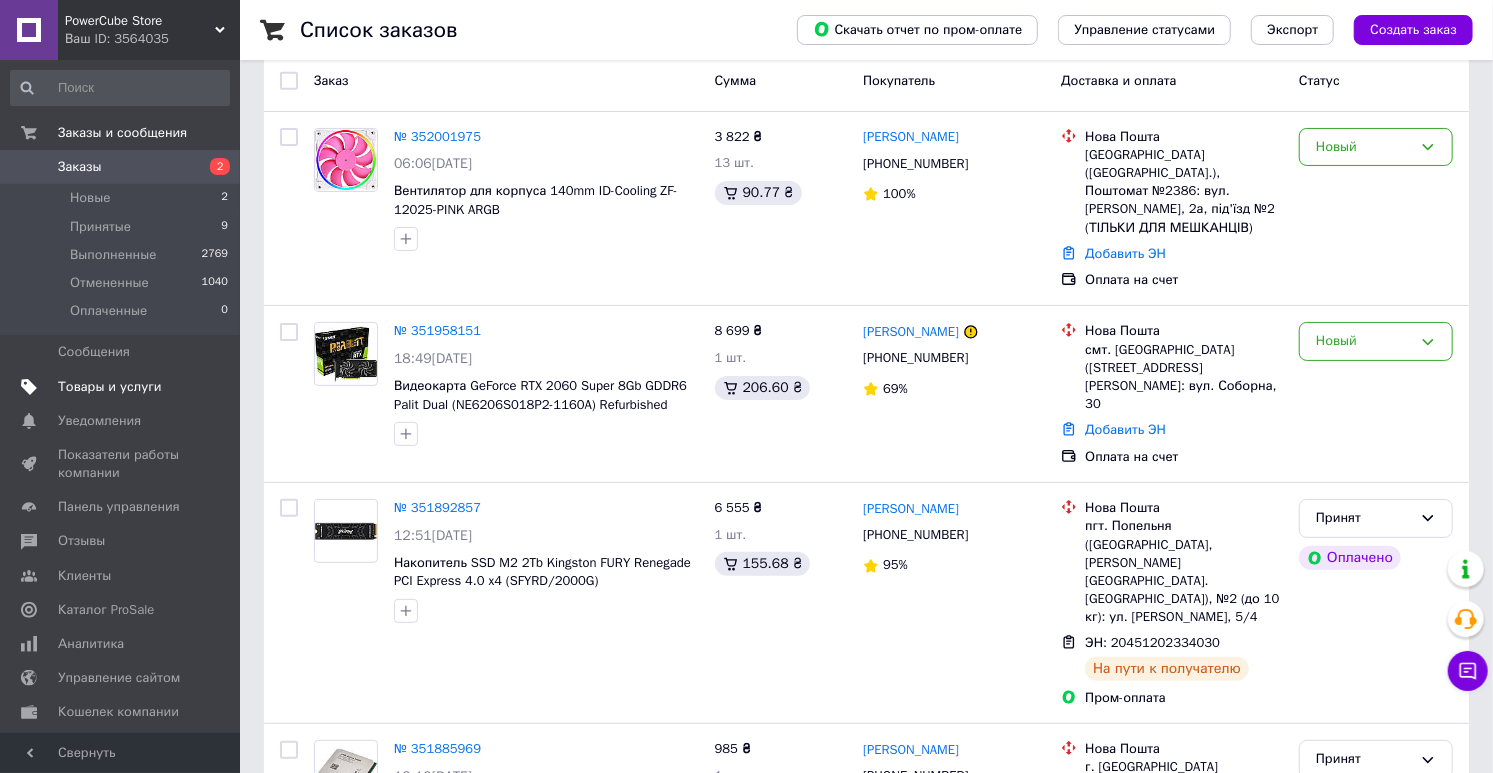 click on "Товары и услуги" at bounding box center [110, 387] 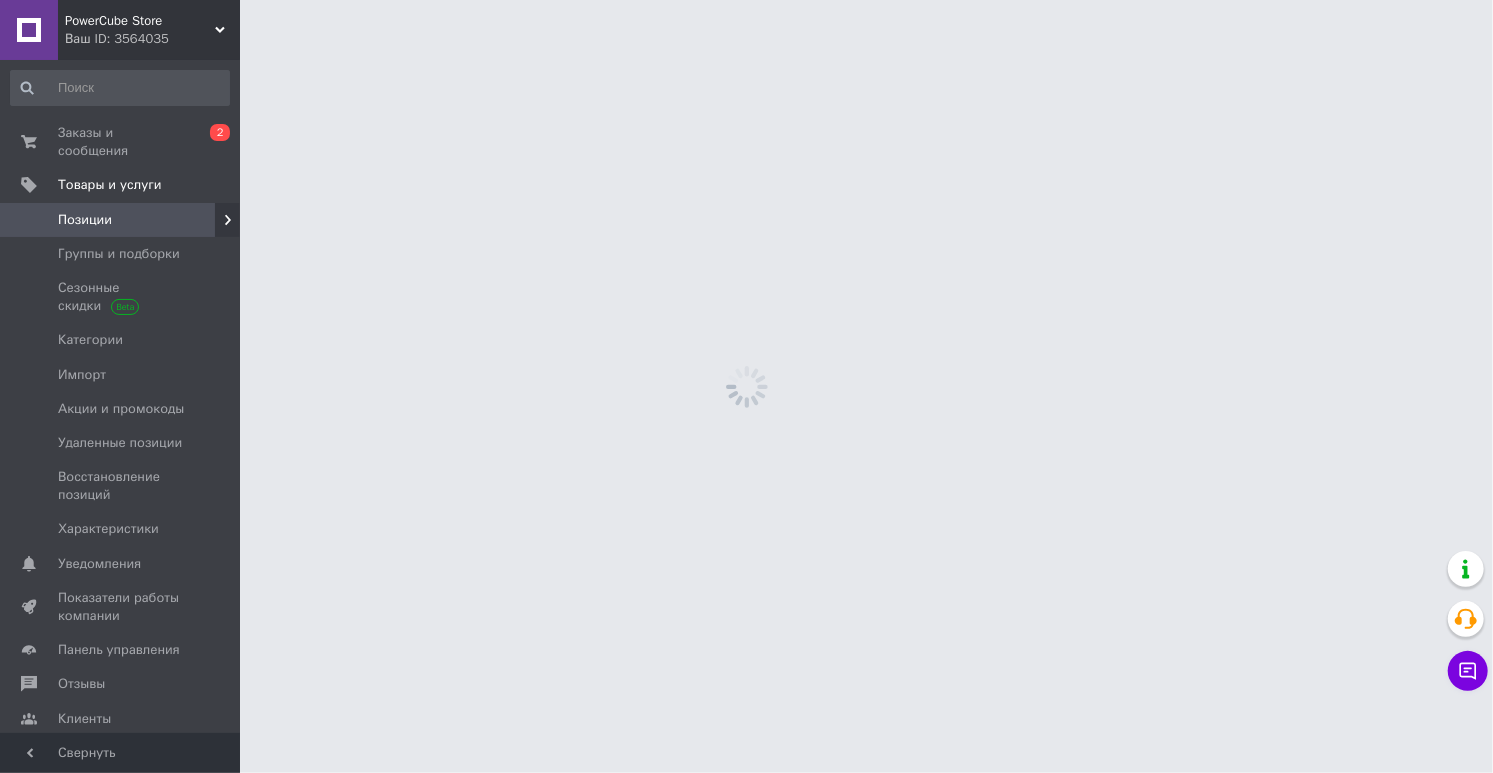 scroll, scrollTop: 0, scrollLeft: 0, axis: both 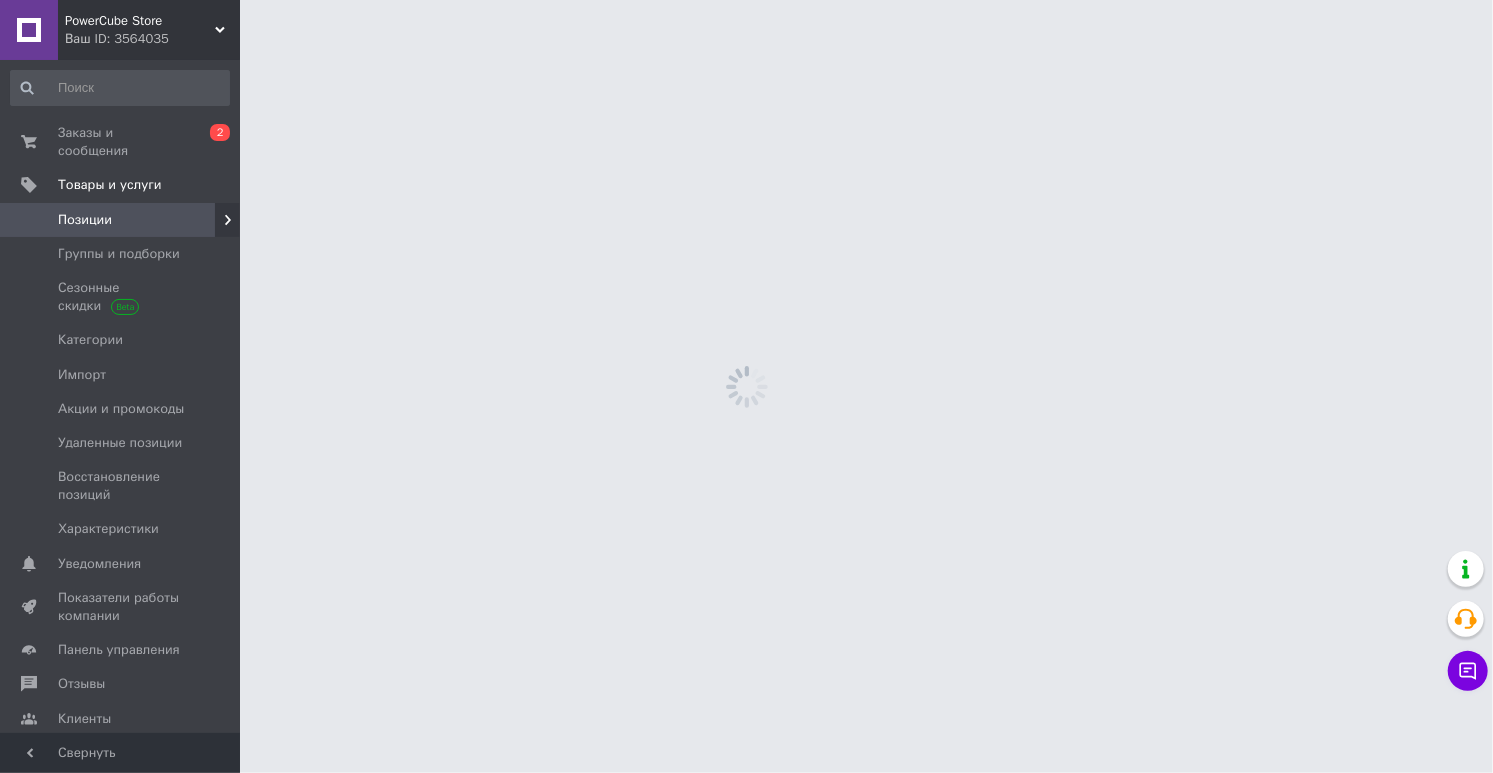 click on "Позиции" at bounding box center [85, 220] 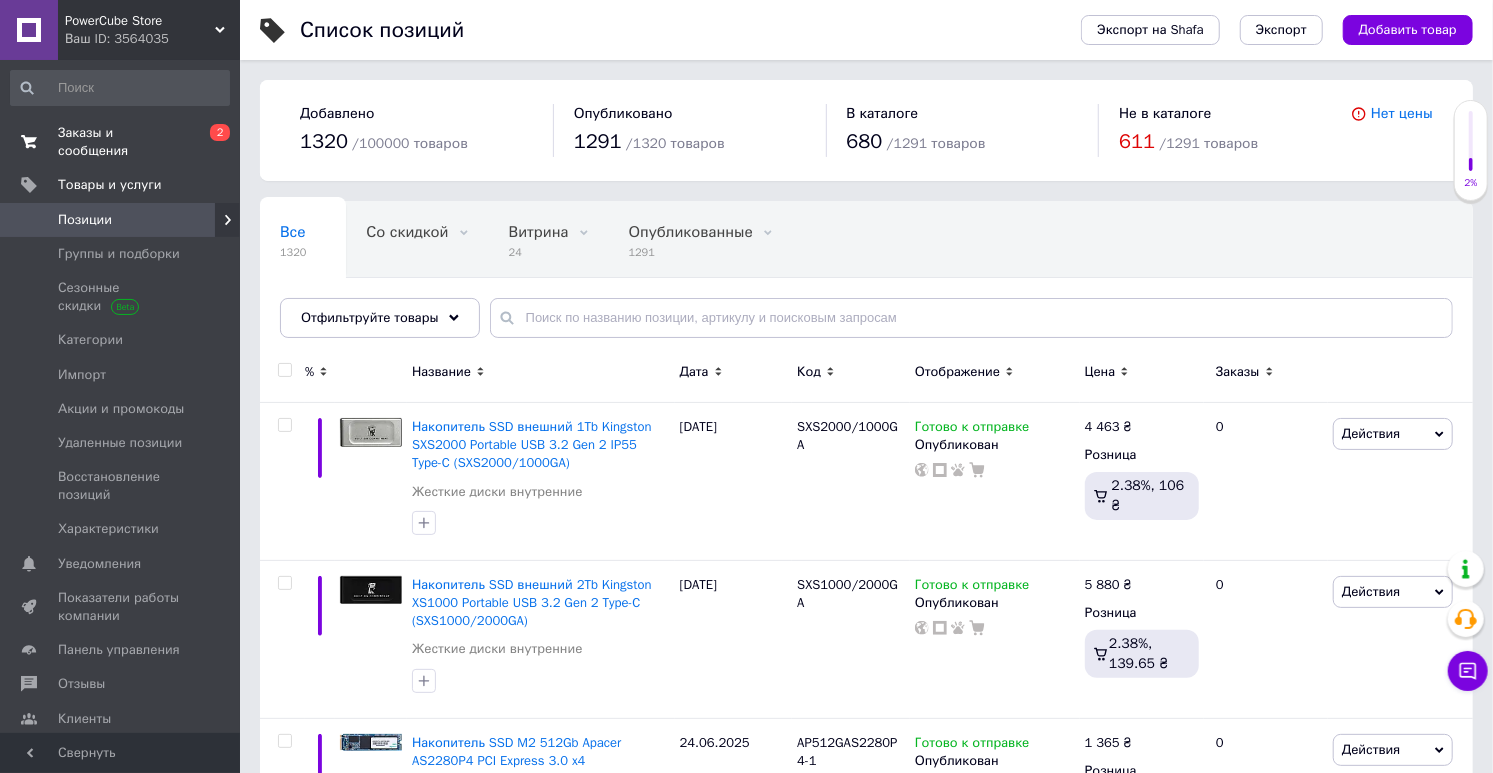 click on "Заказы и сообщения 0 2" at bounding box center (120, 142) 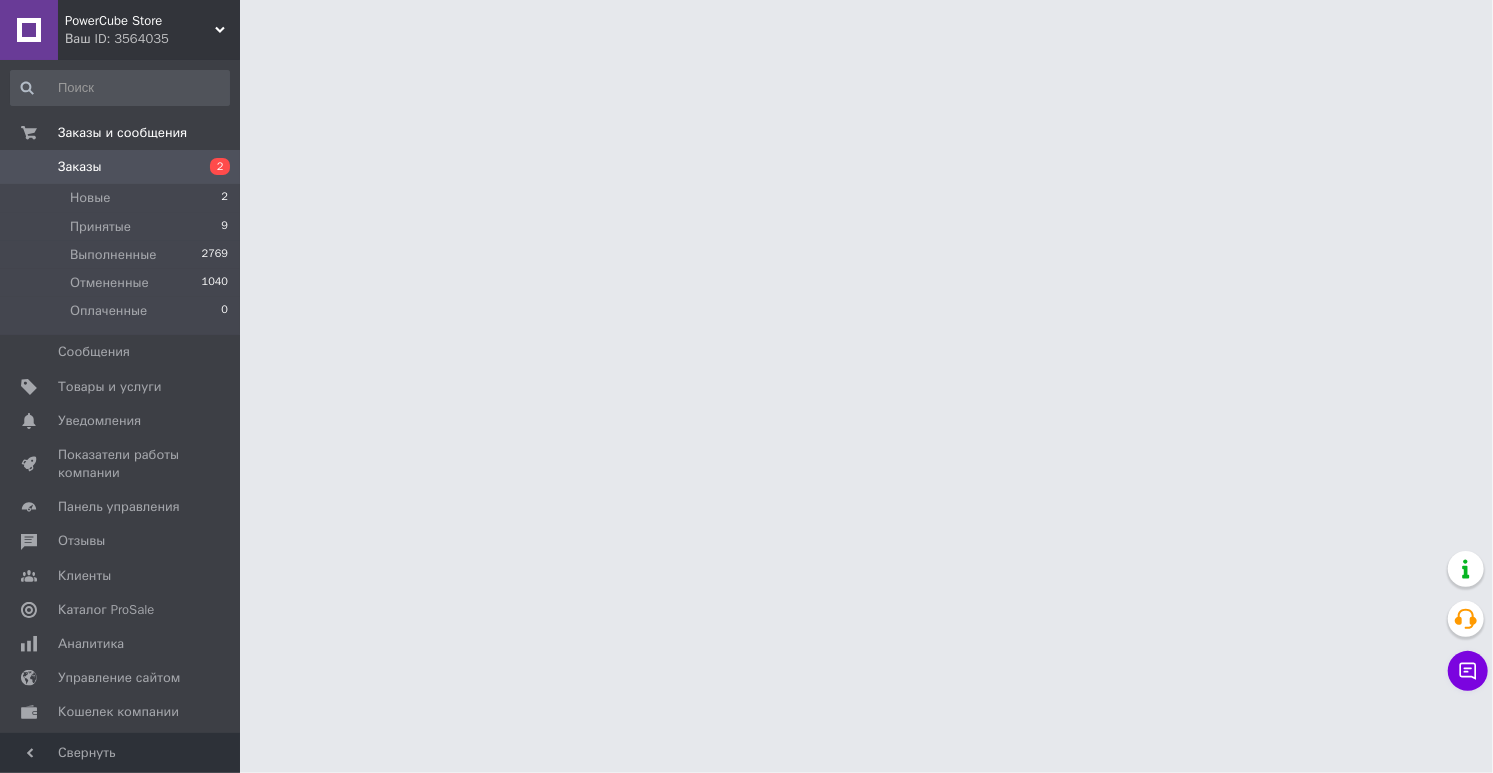 click on "Заказы" at bounding box center [80, 167] 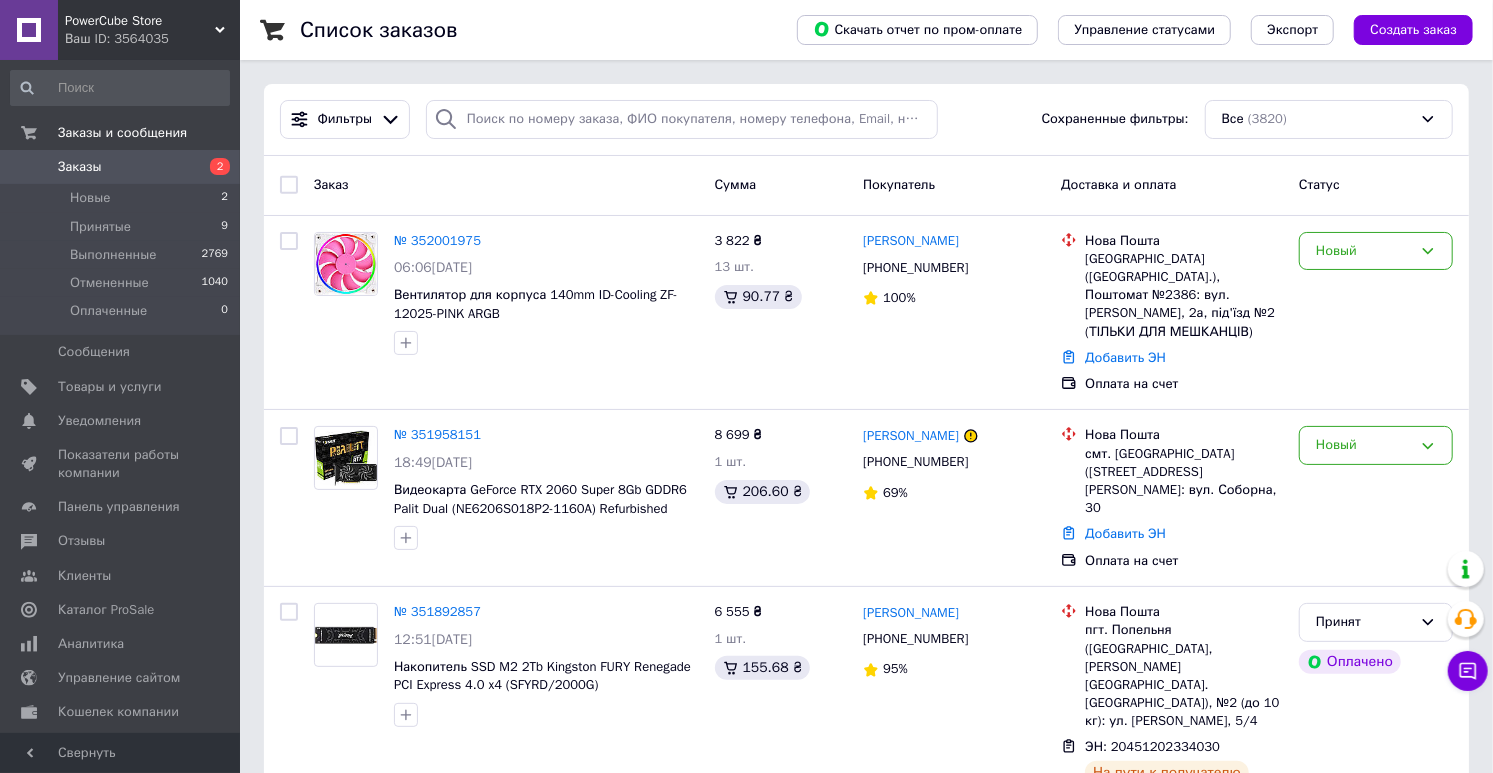 click on "Заказы" at bounding box center (121, 167) 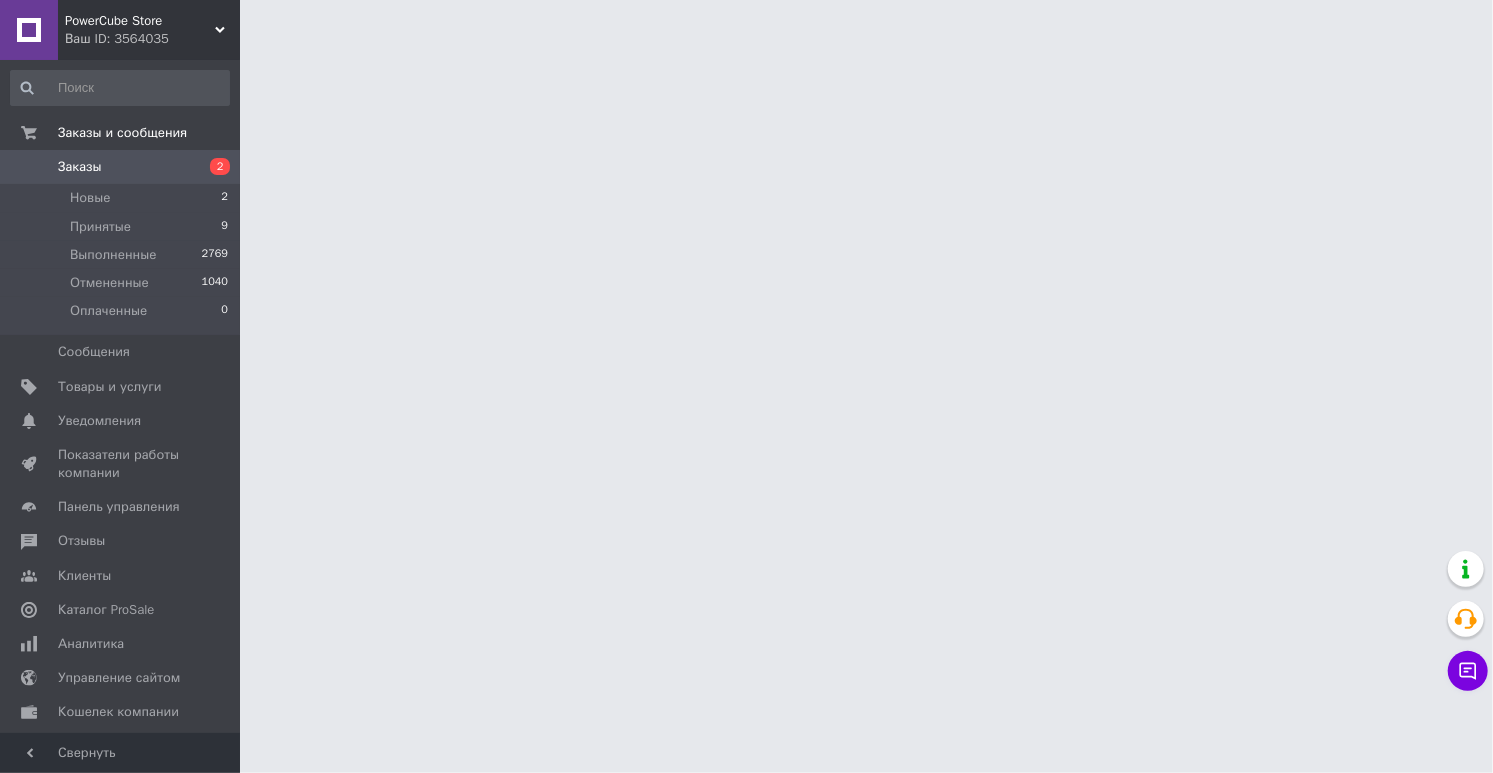 click on "Заказы" at bounding box center [80, 167] 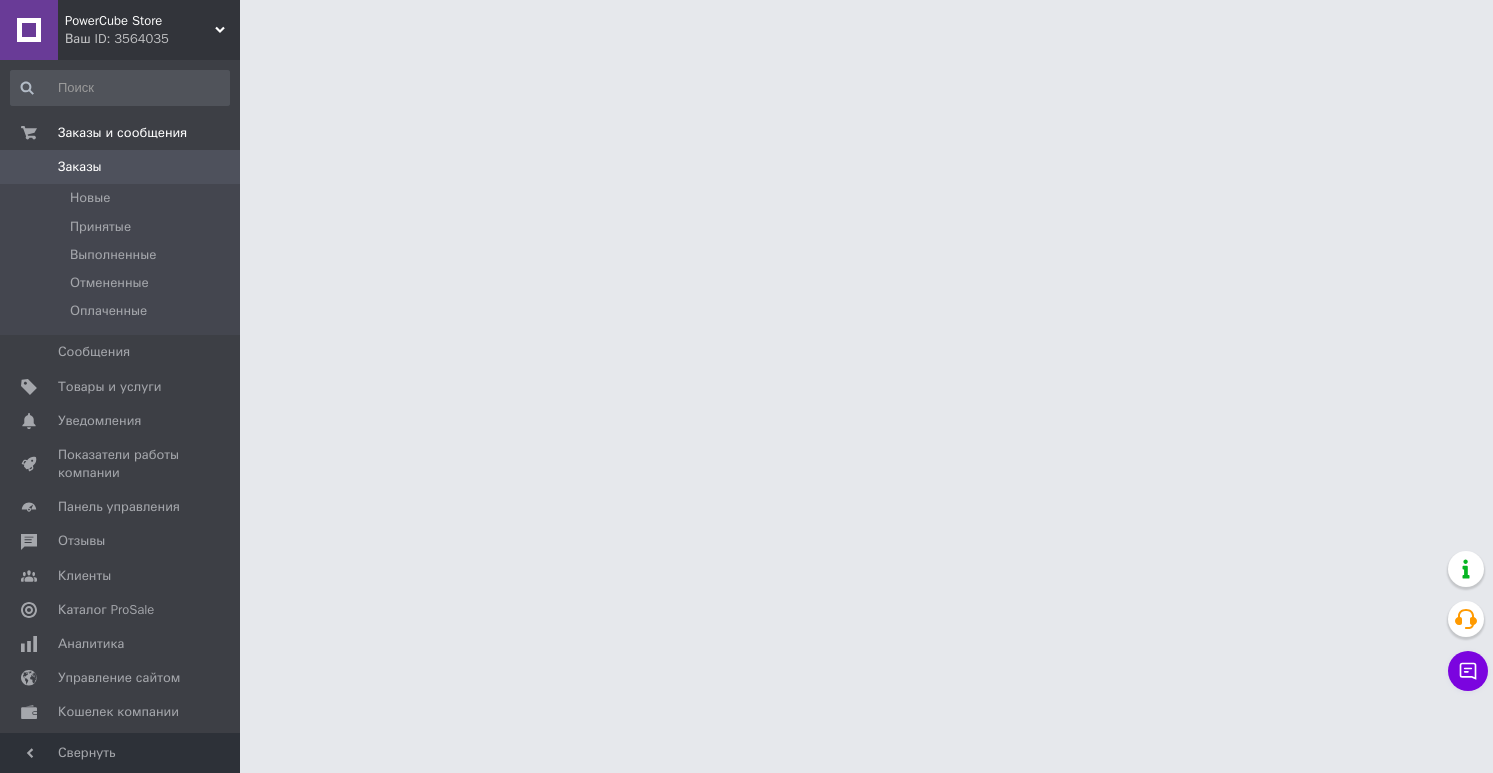 scroll, scrollTop: 0, scrollLeft: 0, axis: both 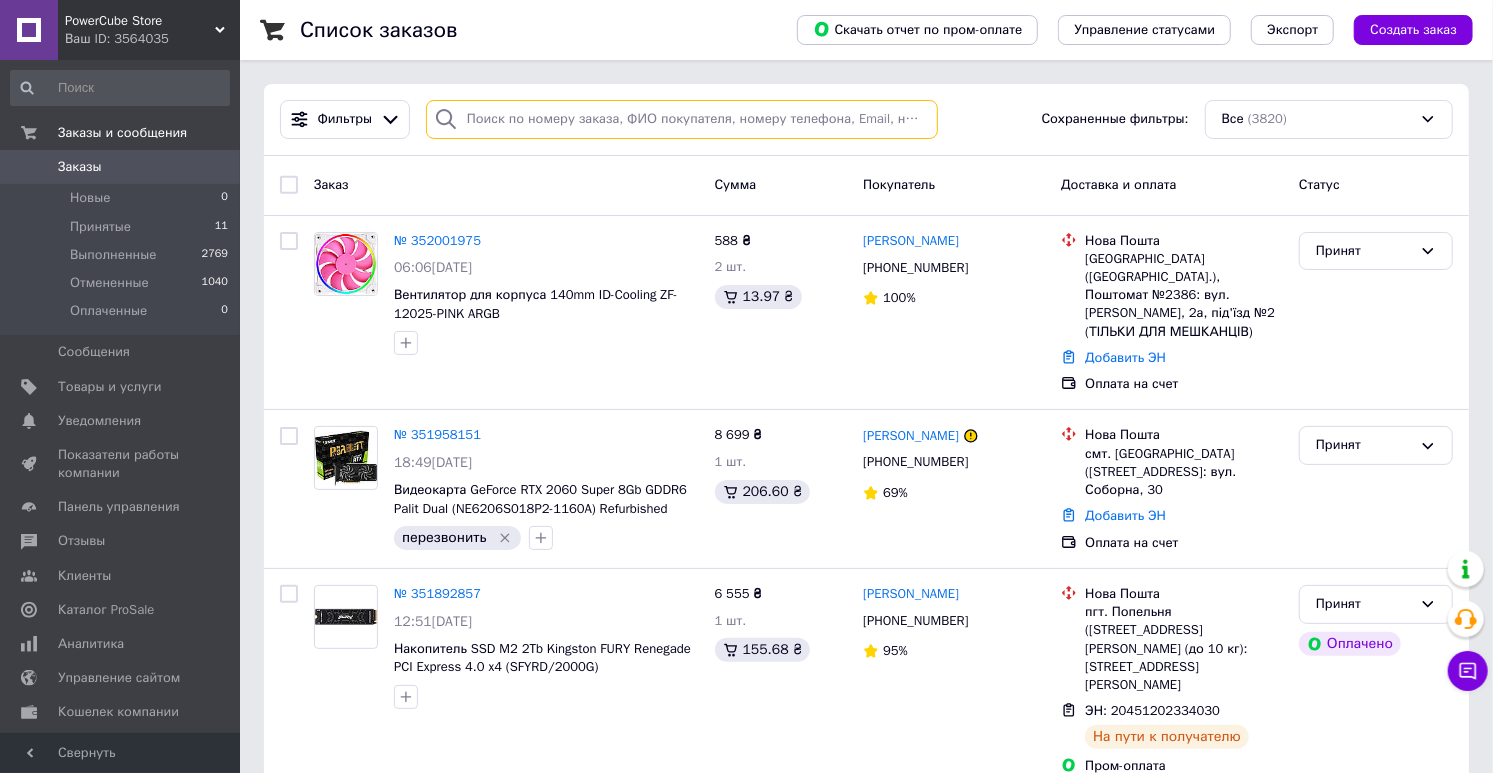 click at bounding box center (682, 119) 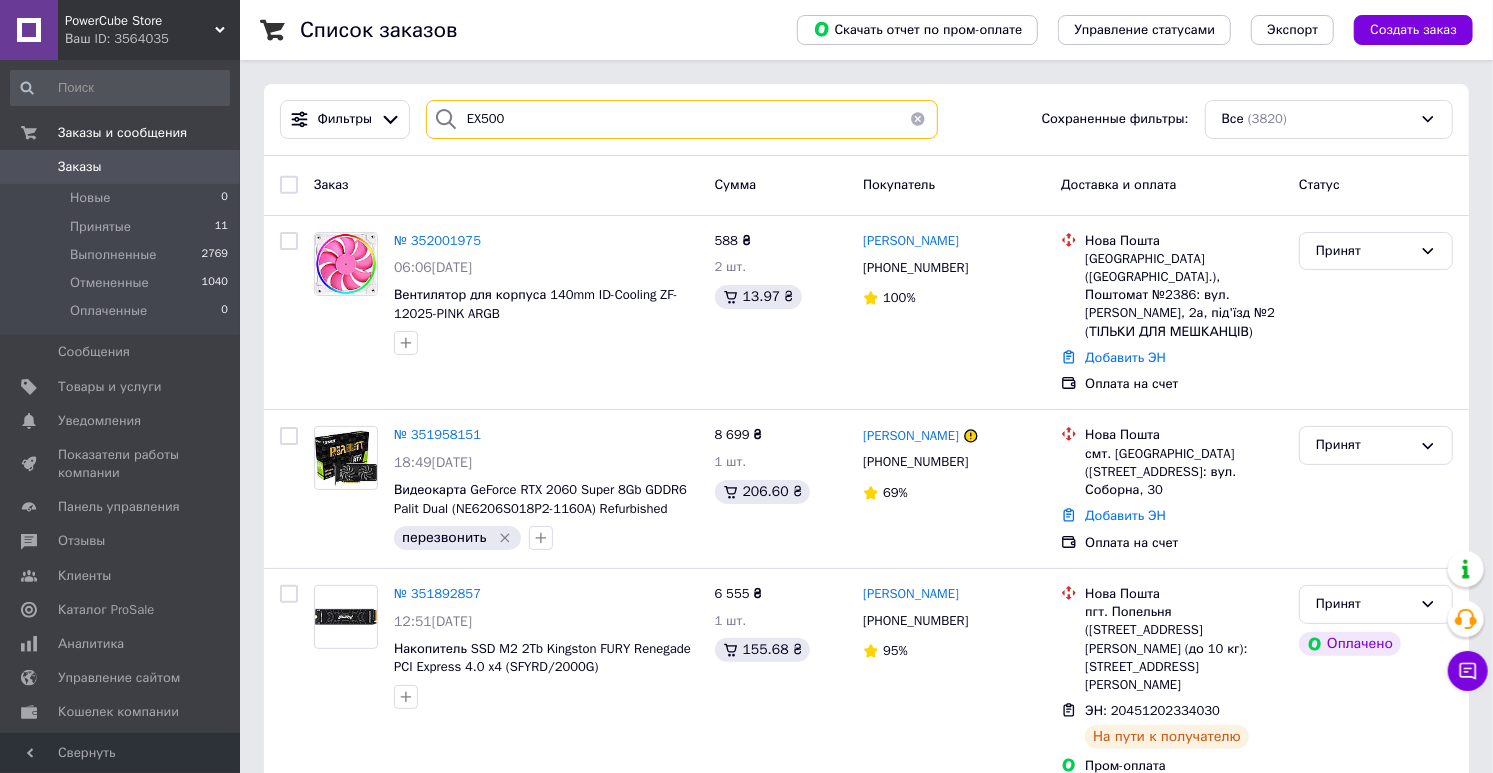 type on "EX500" 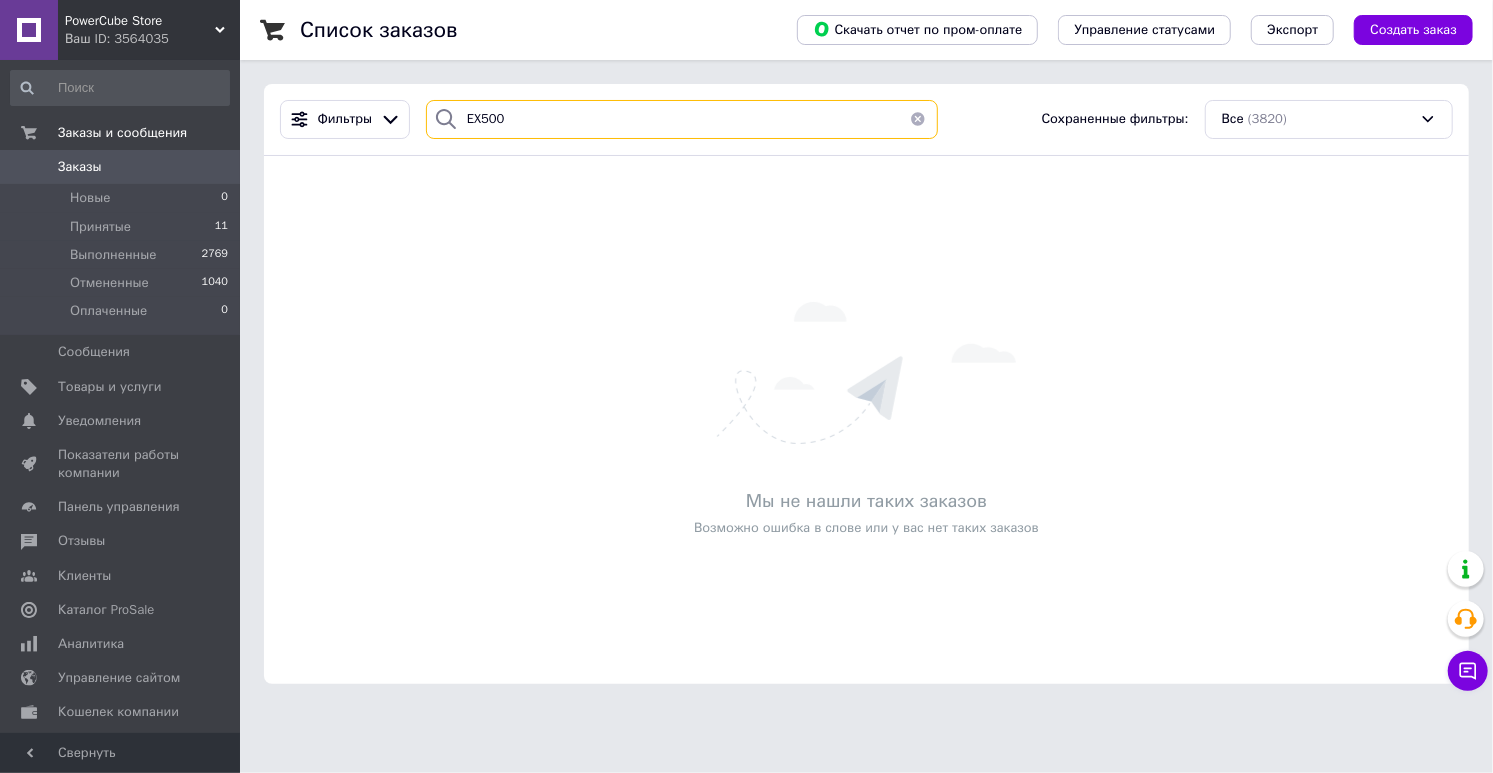 drag, startPoint x: 446, startPoint y: 121, endPoint x: 260, endPoint y: 103, distance: 186.86894 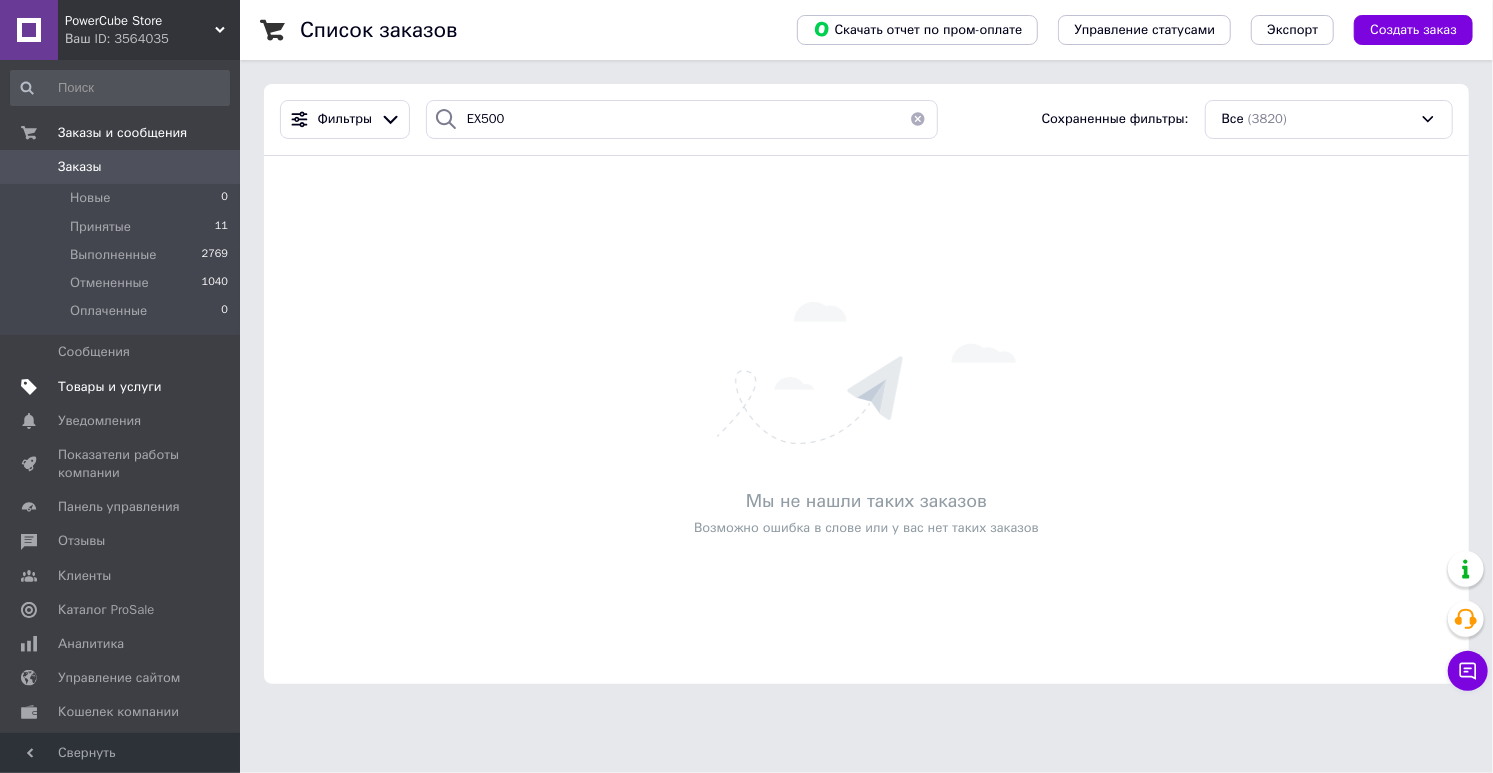 click on "Товары и услуги" at bounding box center (110, 387) 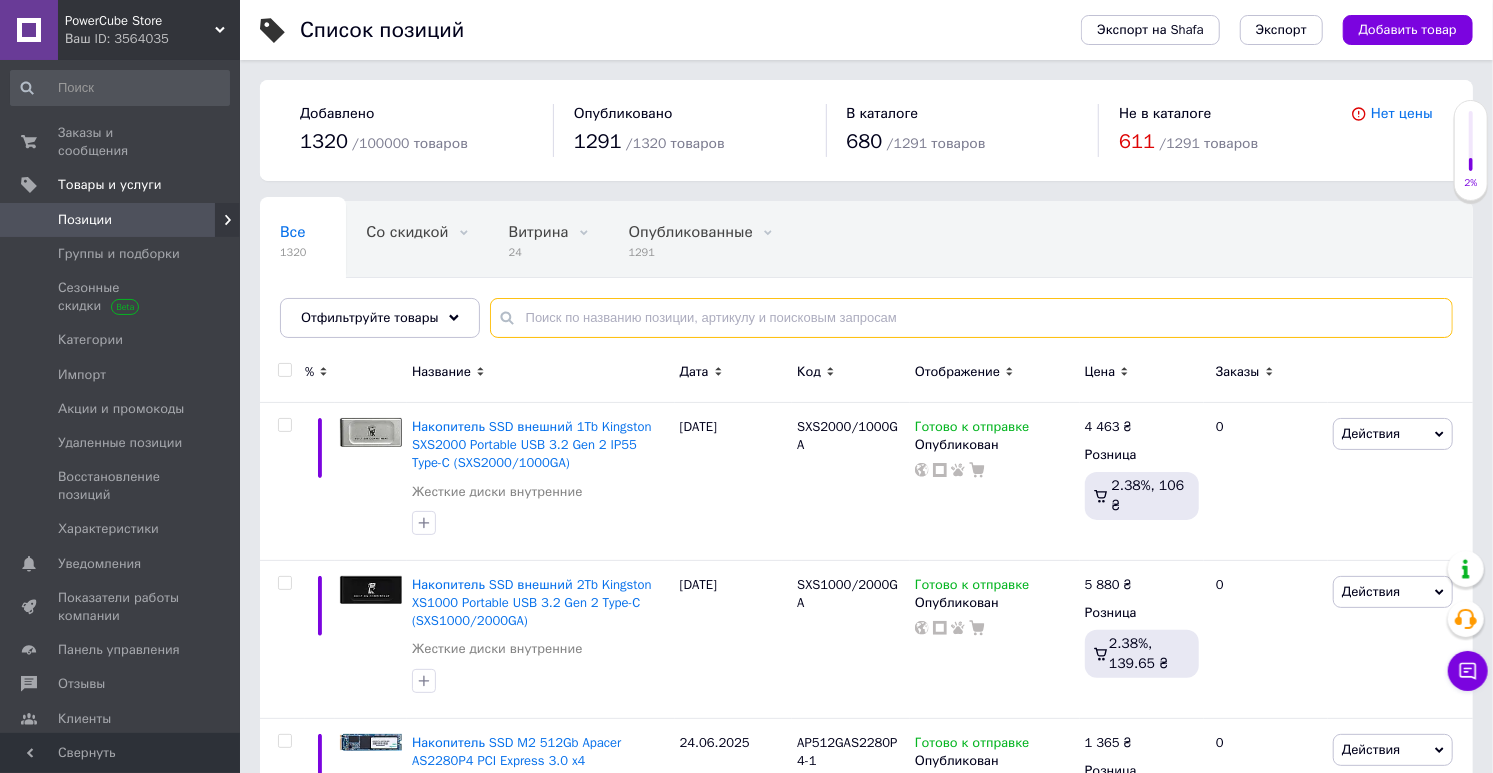 click at bounding box center [971, 318] 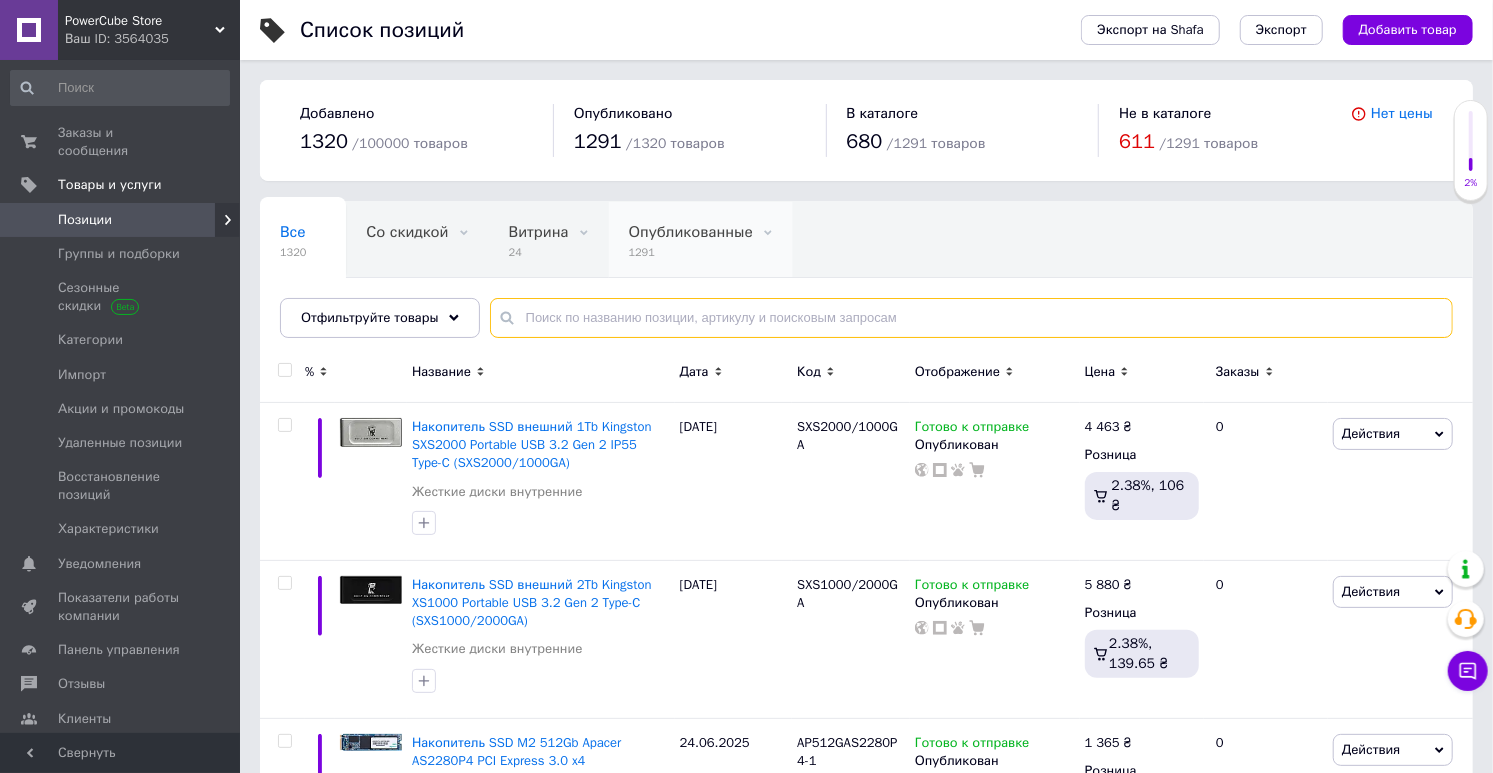 paste on "EX500" 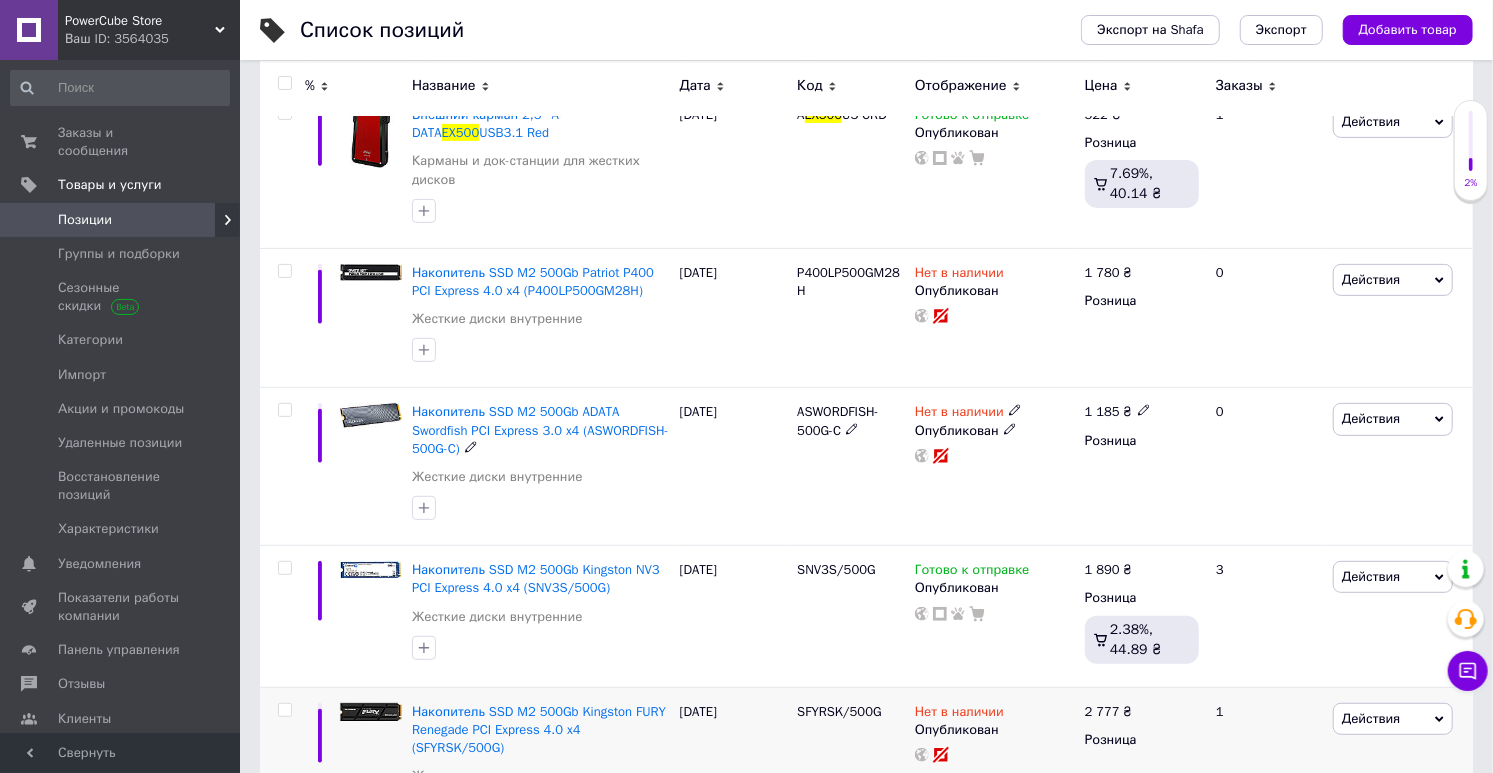 scroll, scrollTop: 706, scrollLeft: 0, axis: vertical 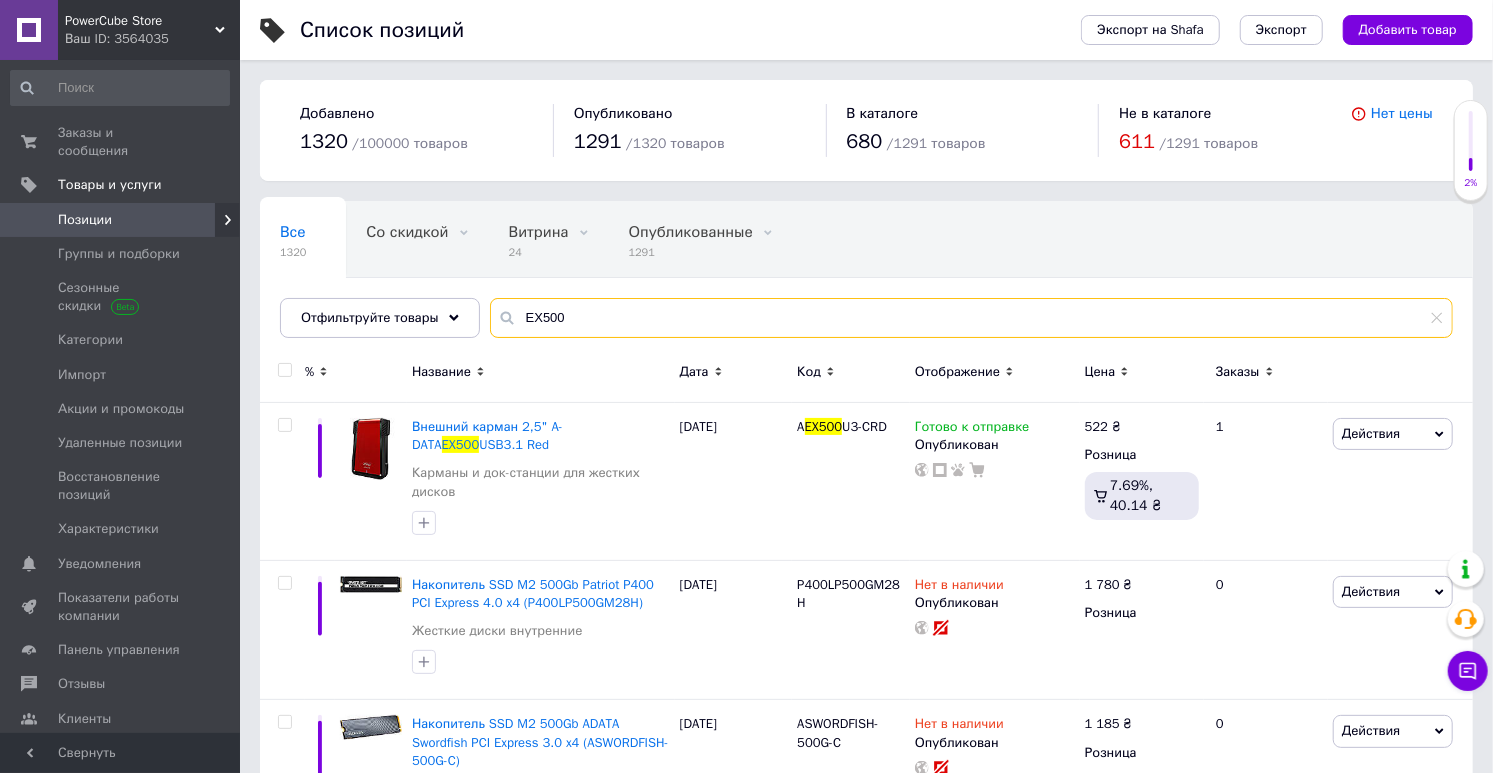 drag, startPoint x: 571, startPoint y: 331, endPoint x: 433, endPoint y: 318, distance: 138.61096 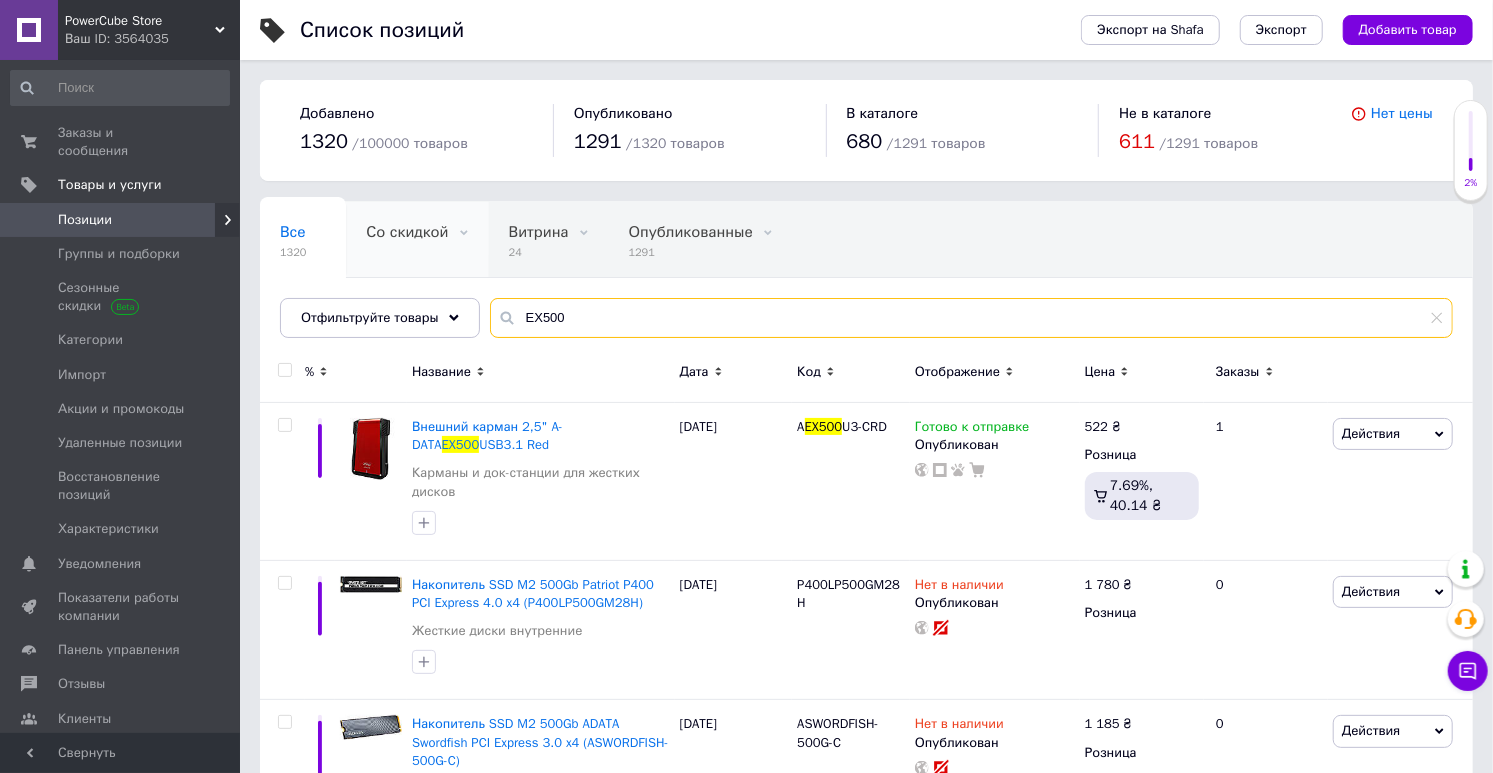 paste on "7" 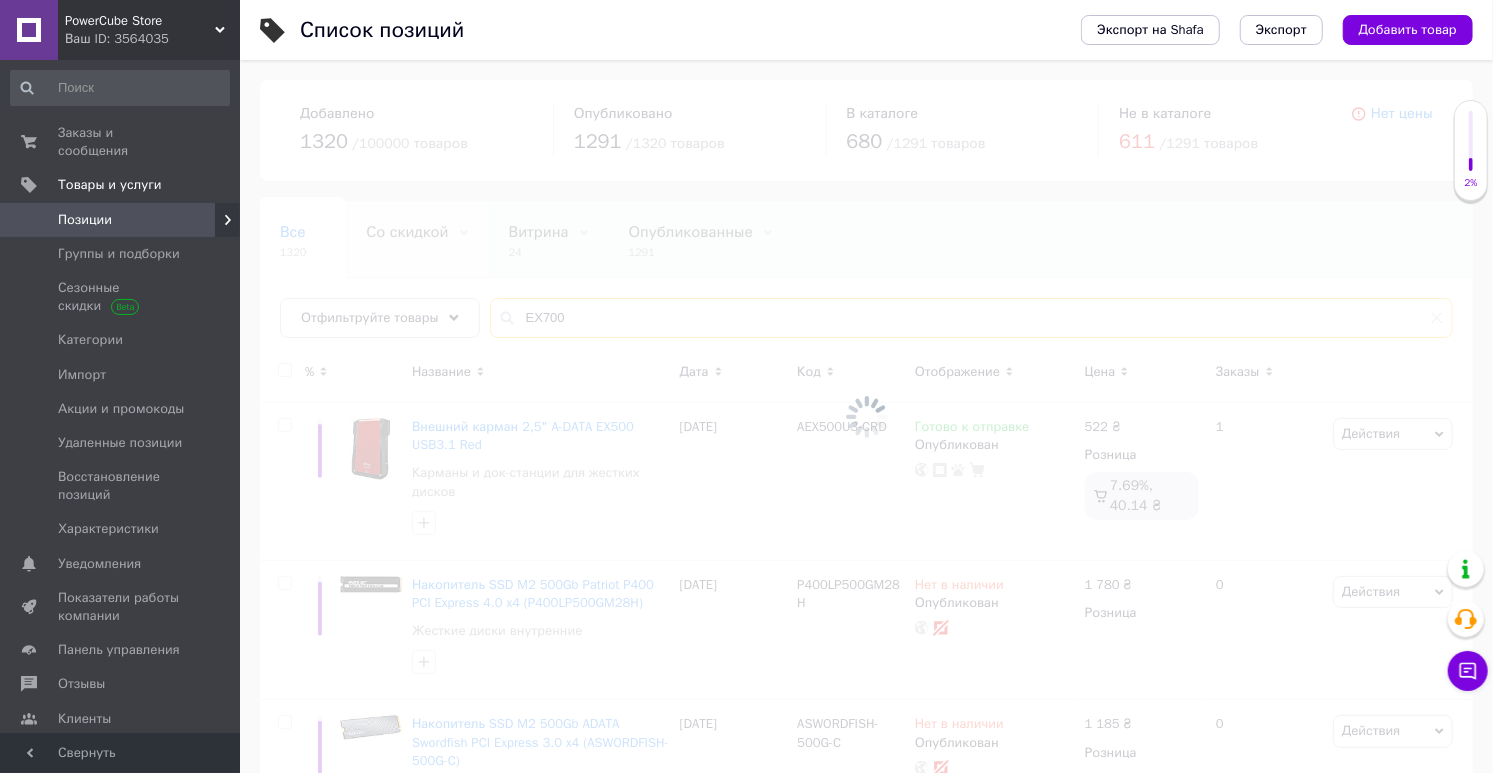 type on "EX700" 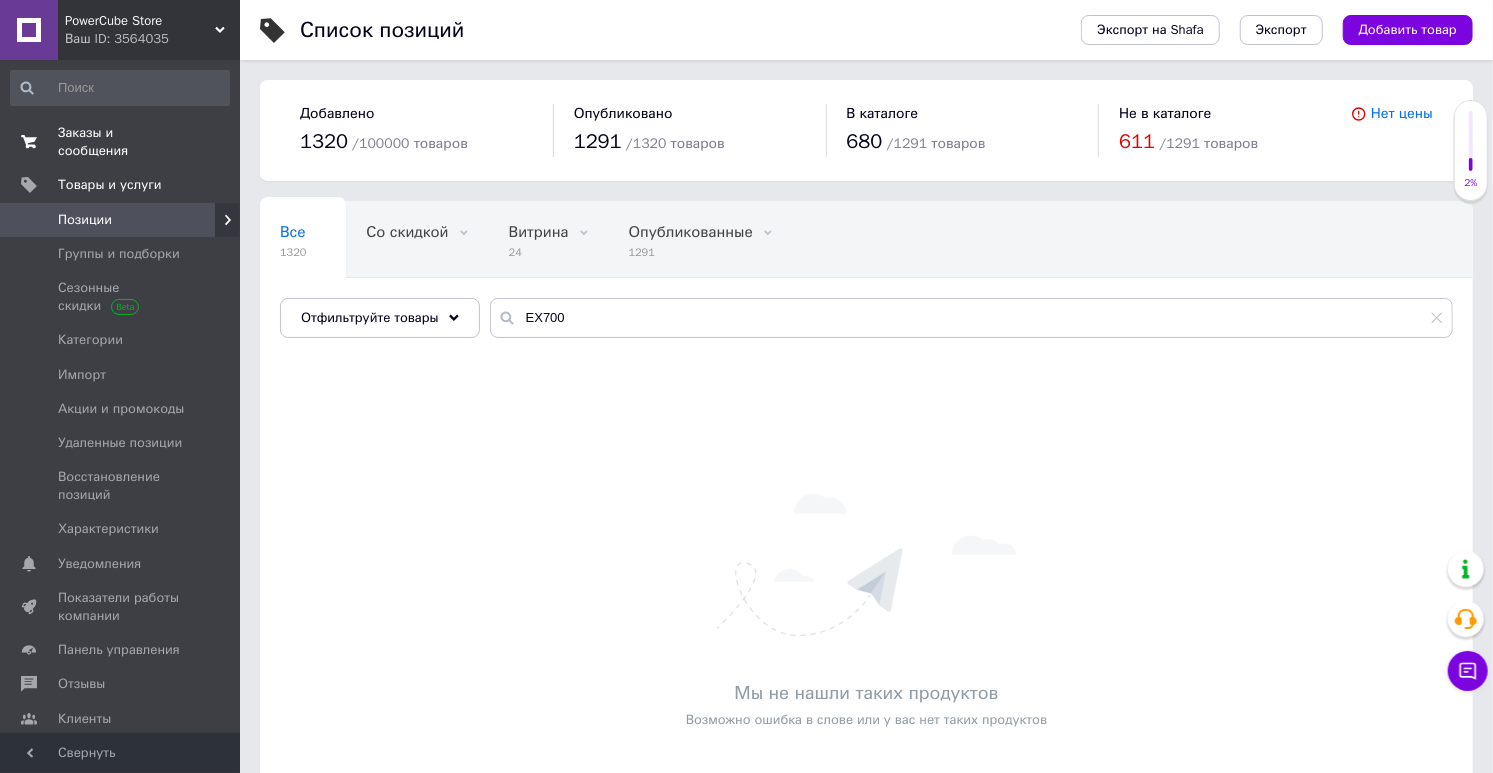 click on "Заказы и сообщения" at bounding box center (121, 142) 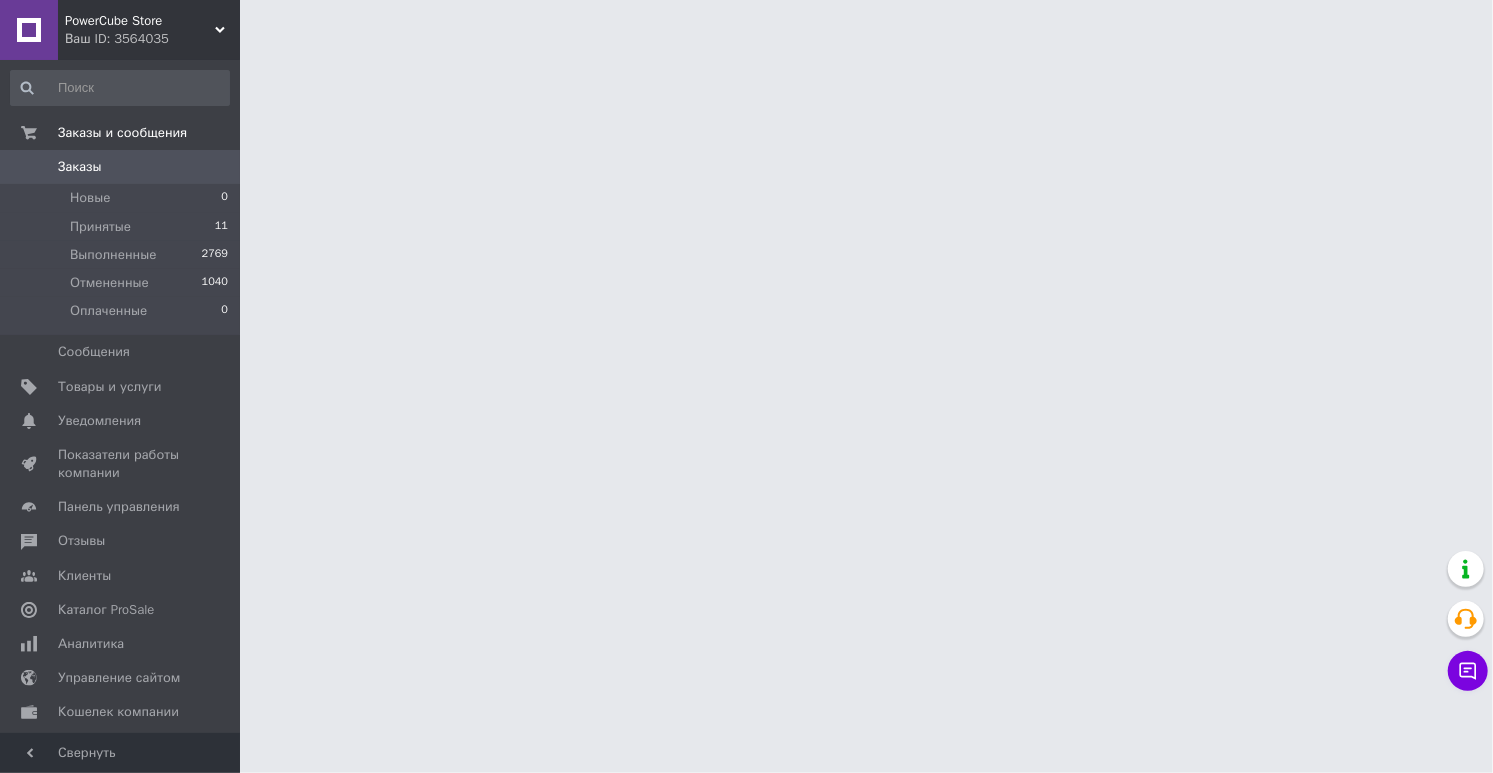click on "Заказы" at bounding box center (80, 167) 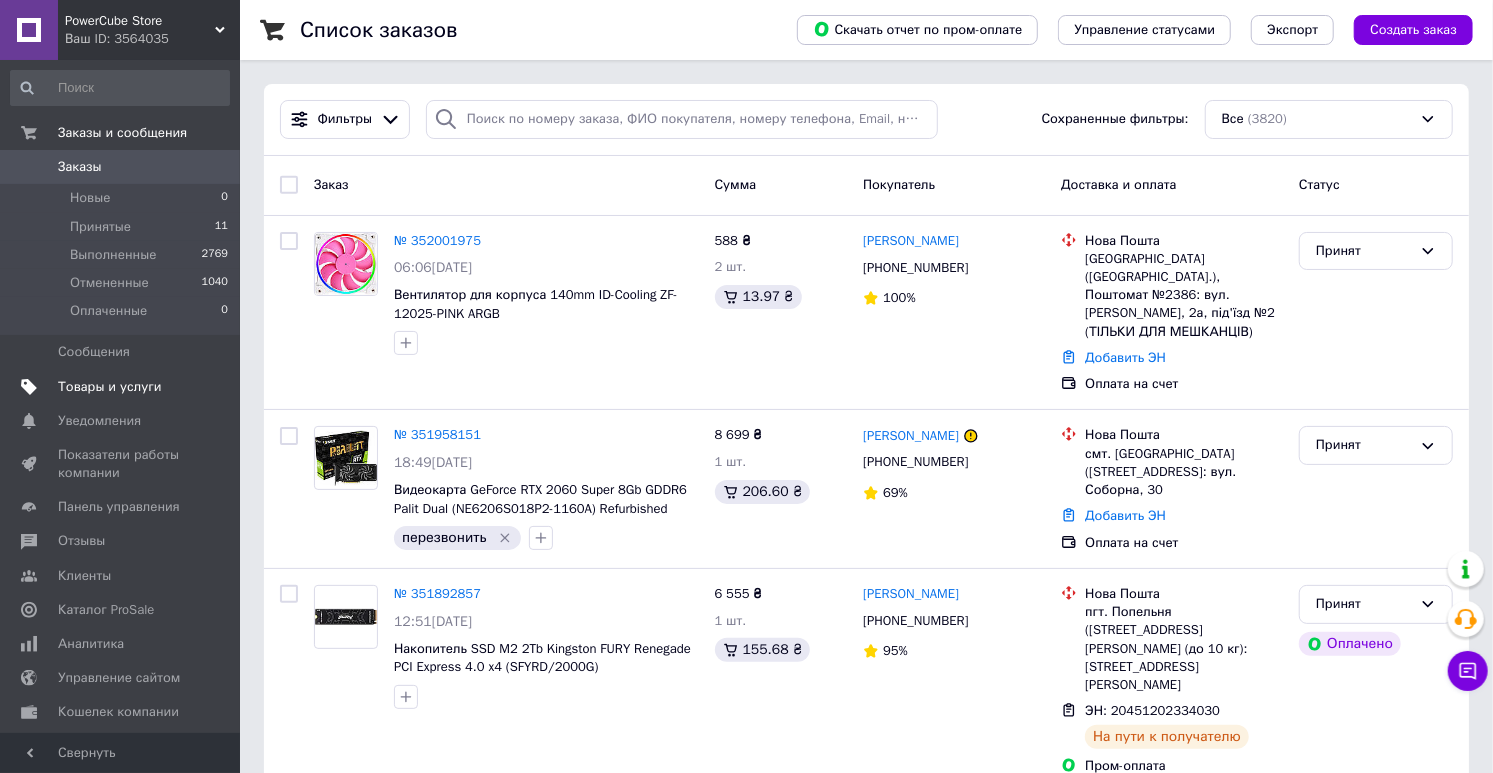click on "Товары и услуги" at bounding box center (110, 387) 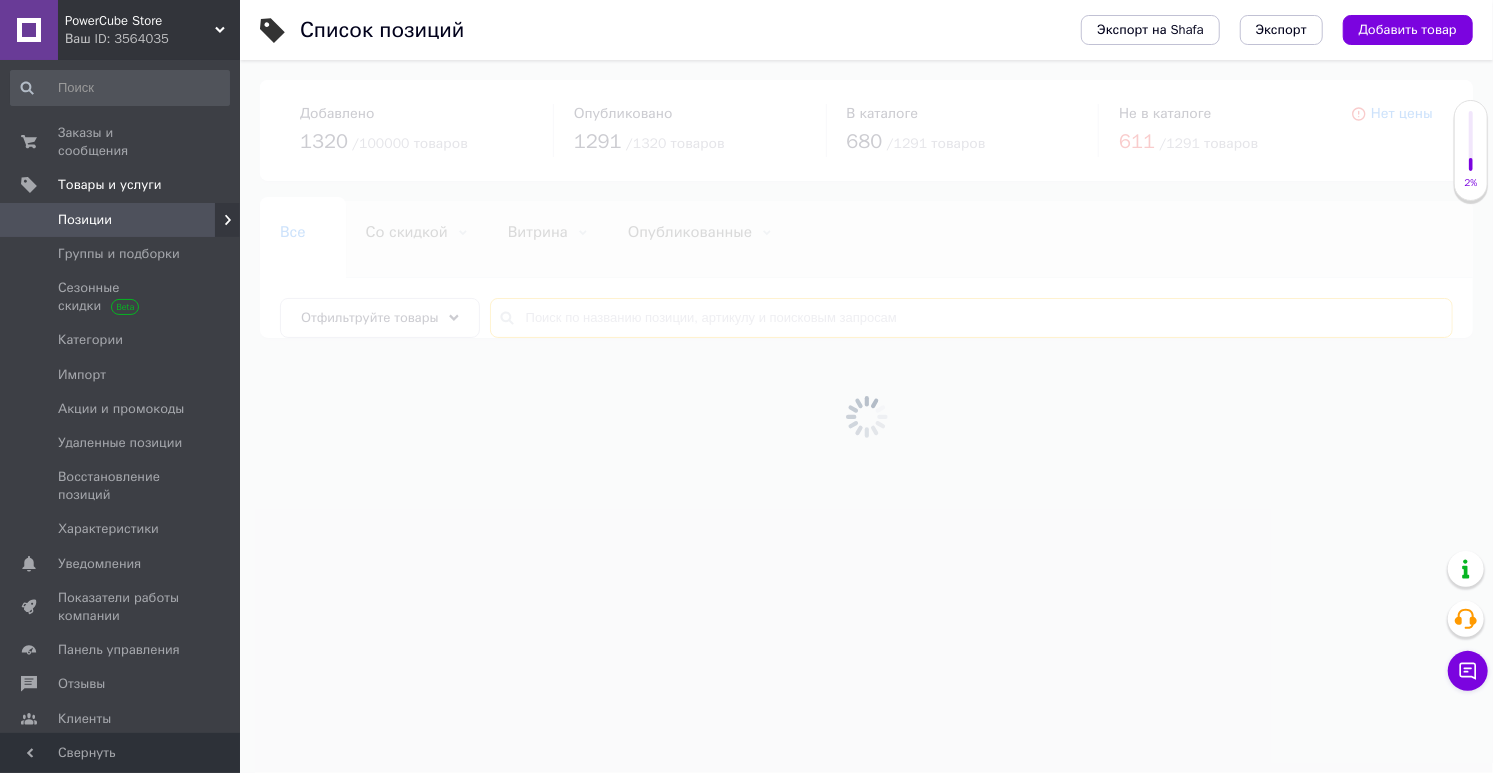 click at bounding box center (971, 318) 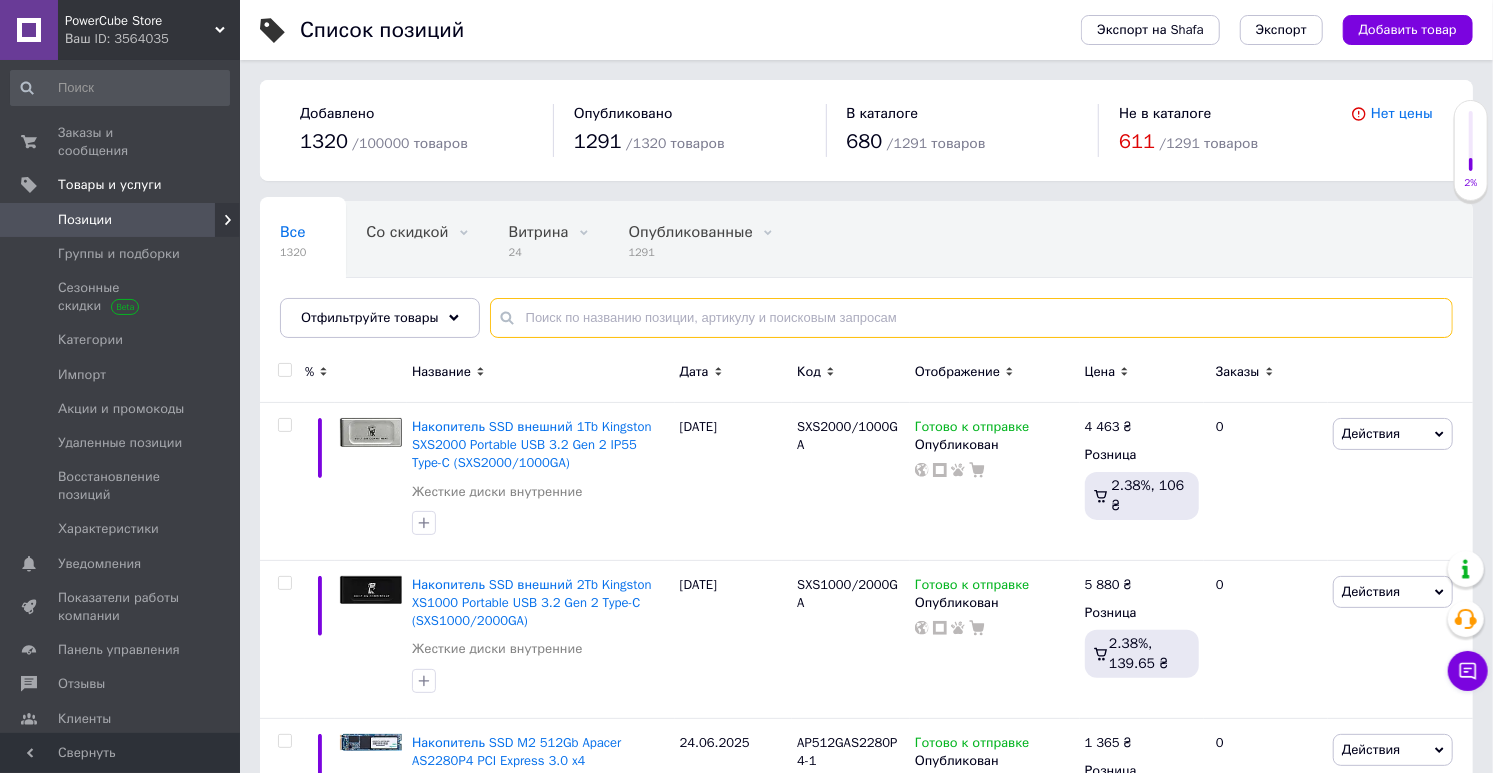 click at bounding box center (971, 318) 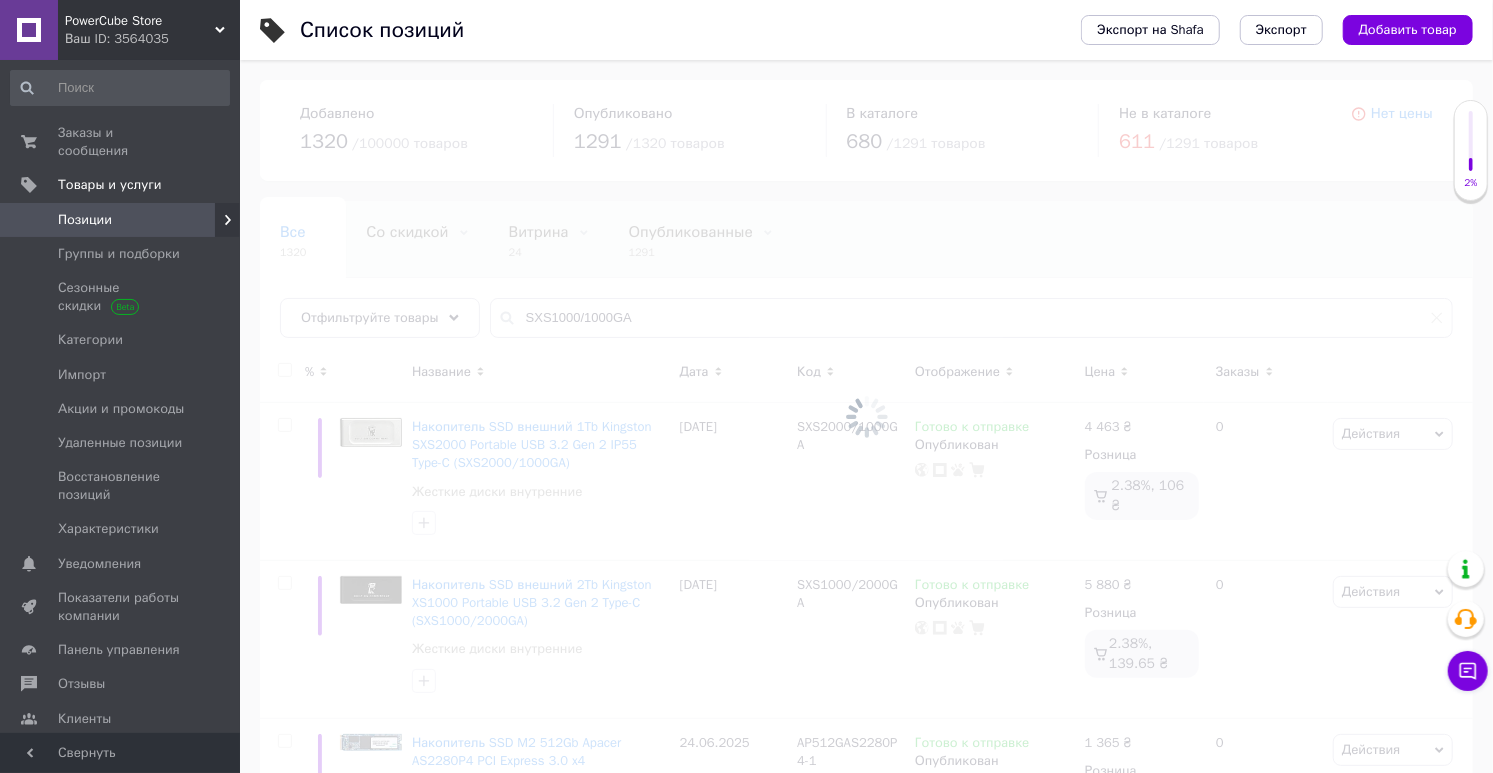 click at bounding box center [866, 416] 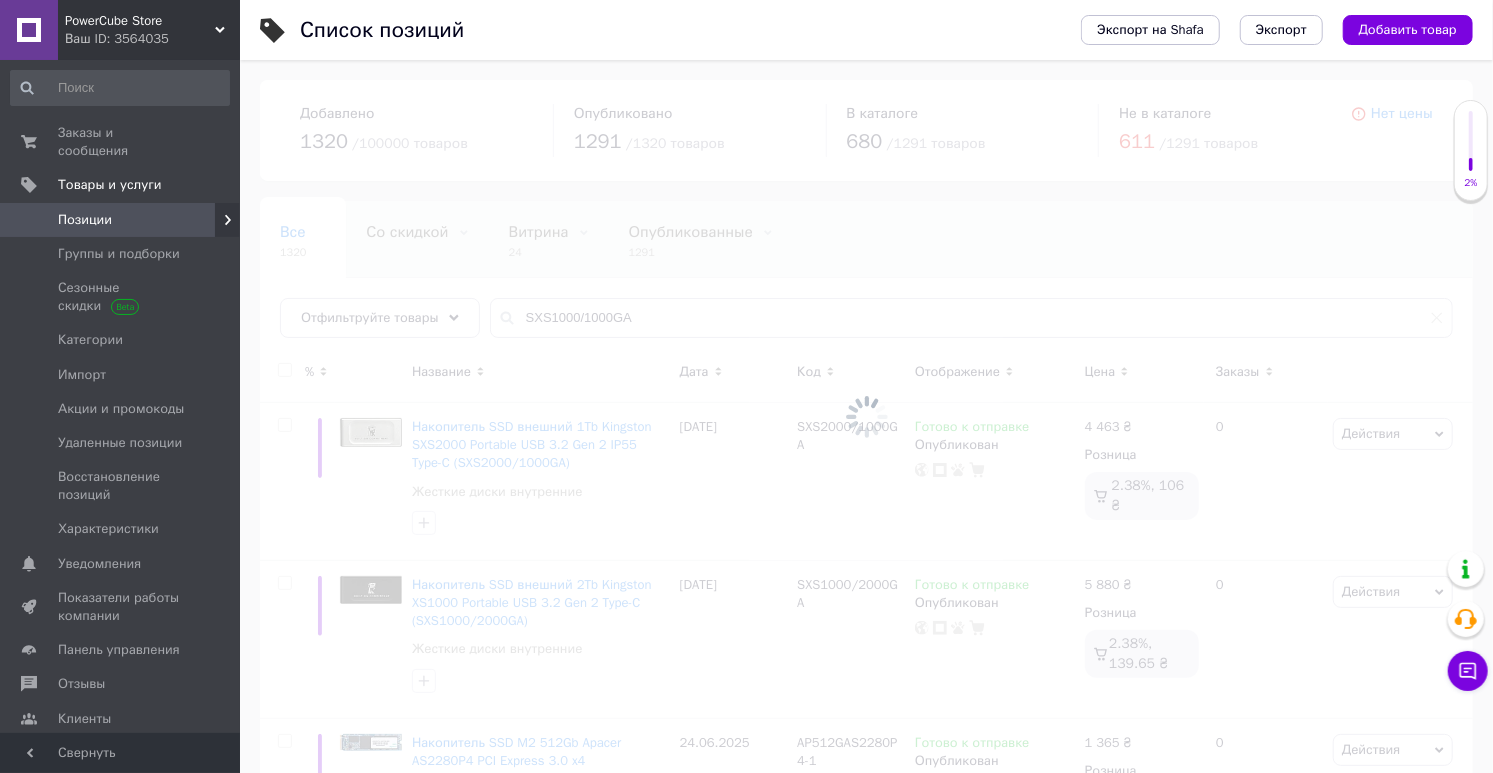 click at bounding box center (866, 416) 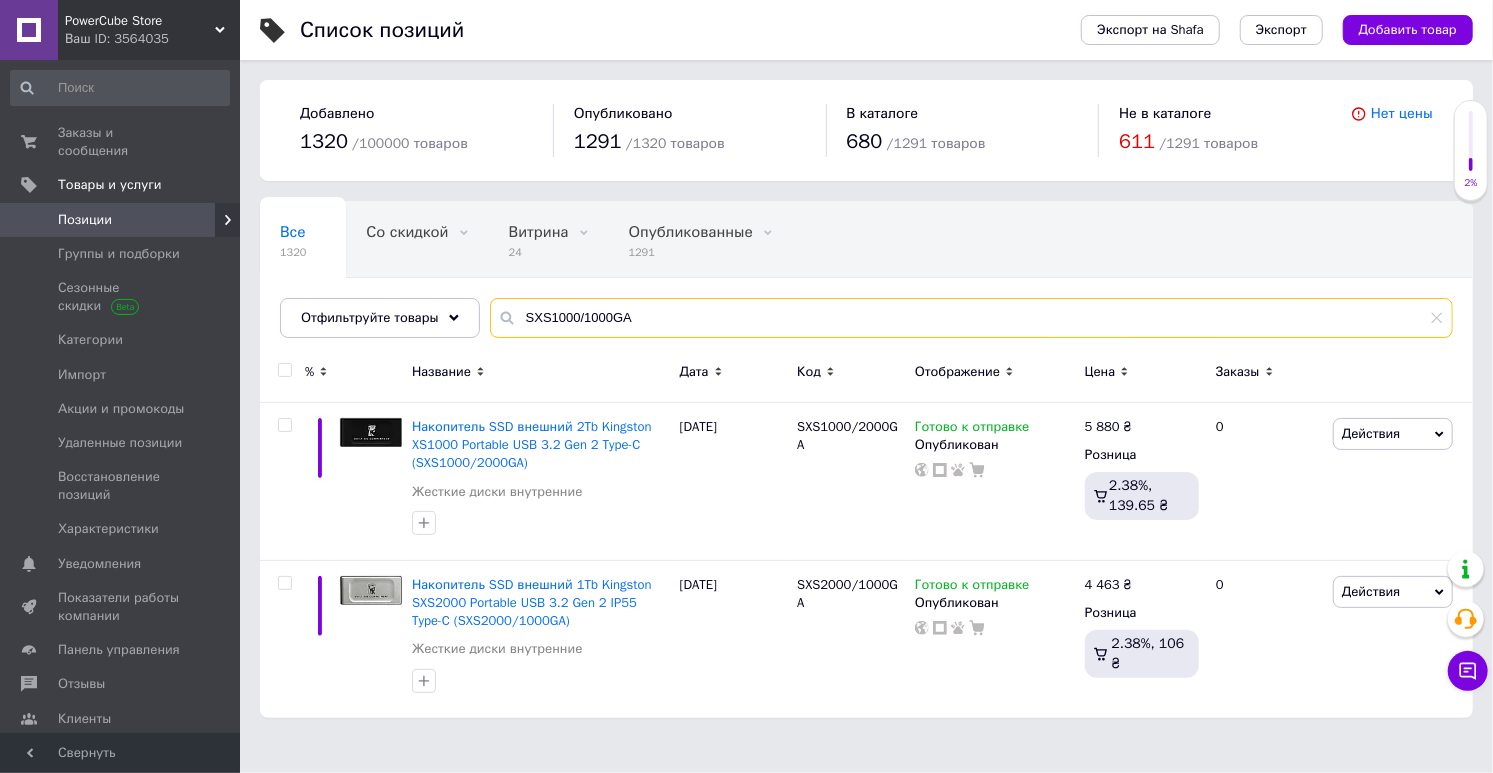 click on "SXS1000/1000GA" at bounding box center (971, 318) 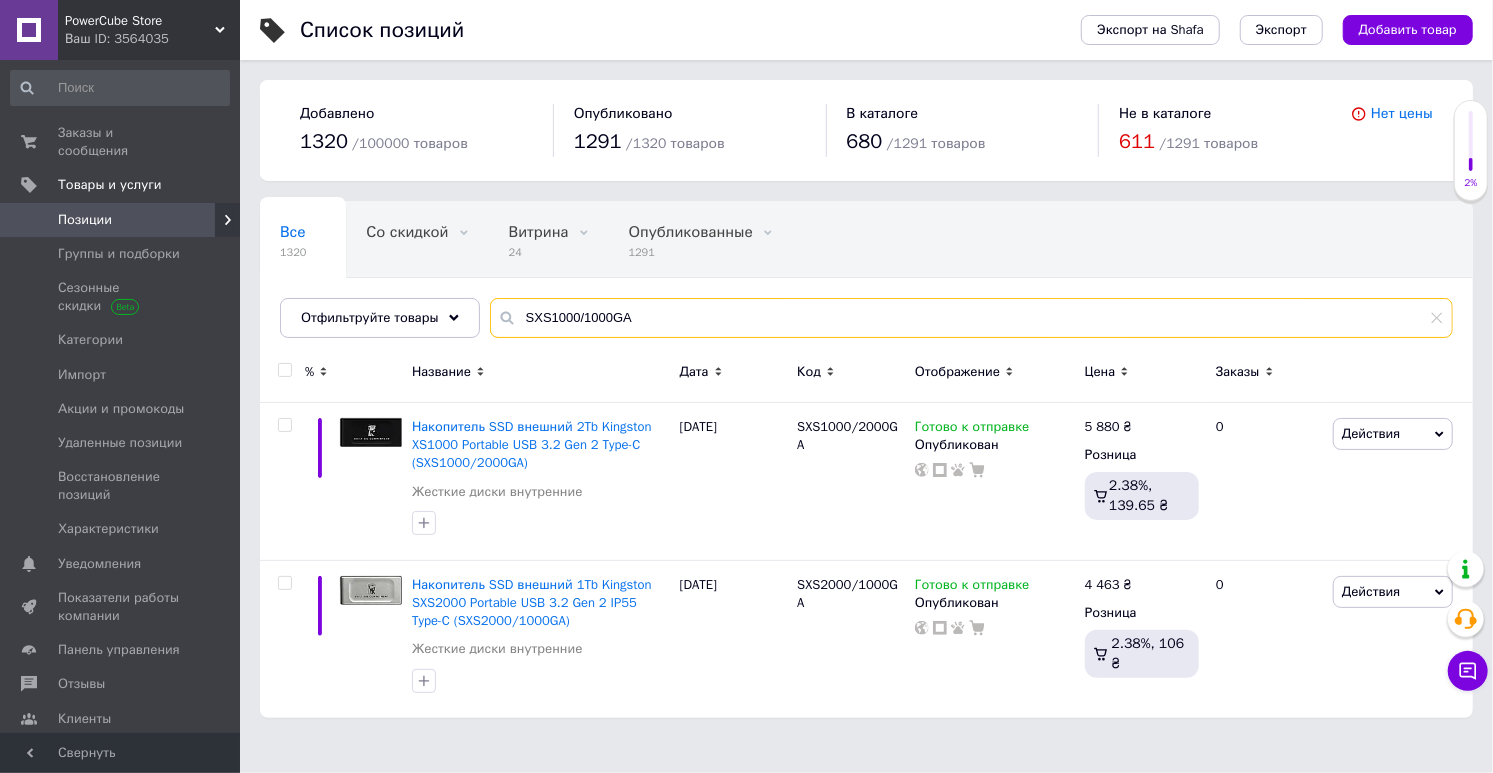 click on "SXS1000/1000GA" at bounding box center (971, 318) 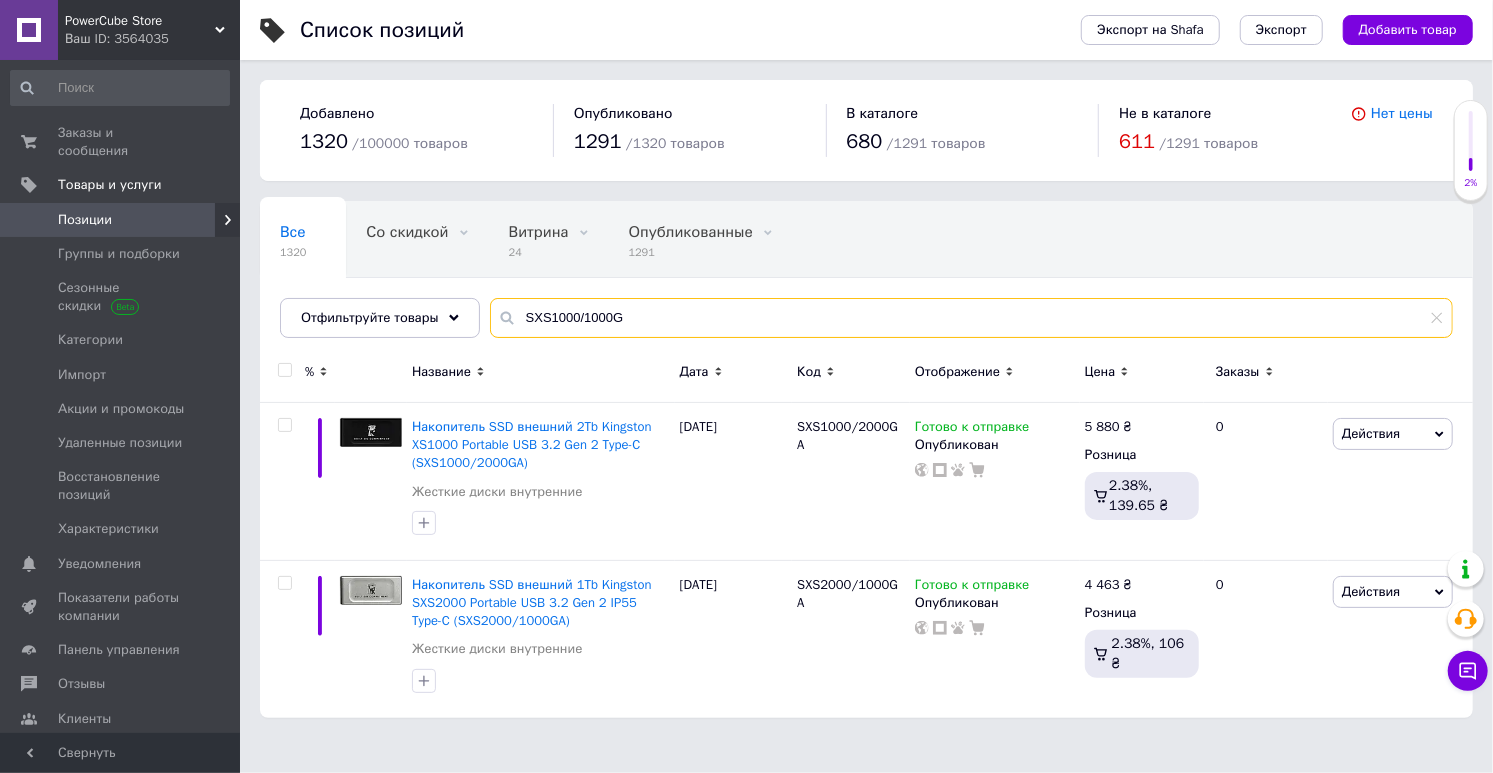 type on "SXS1000/1000G" 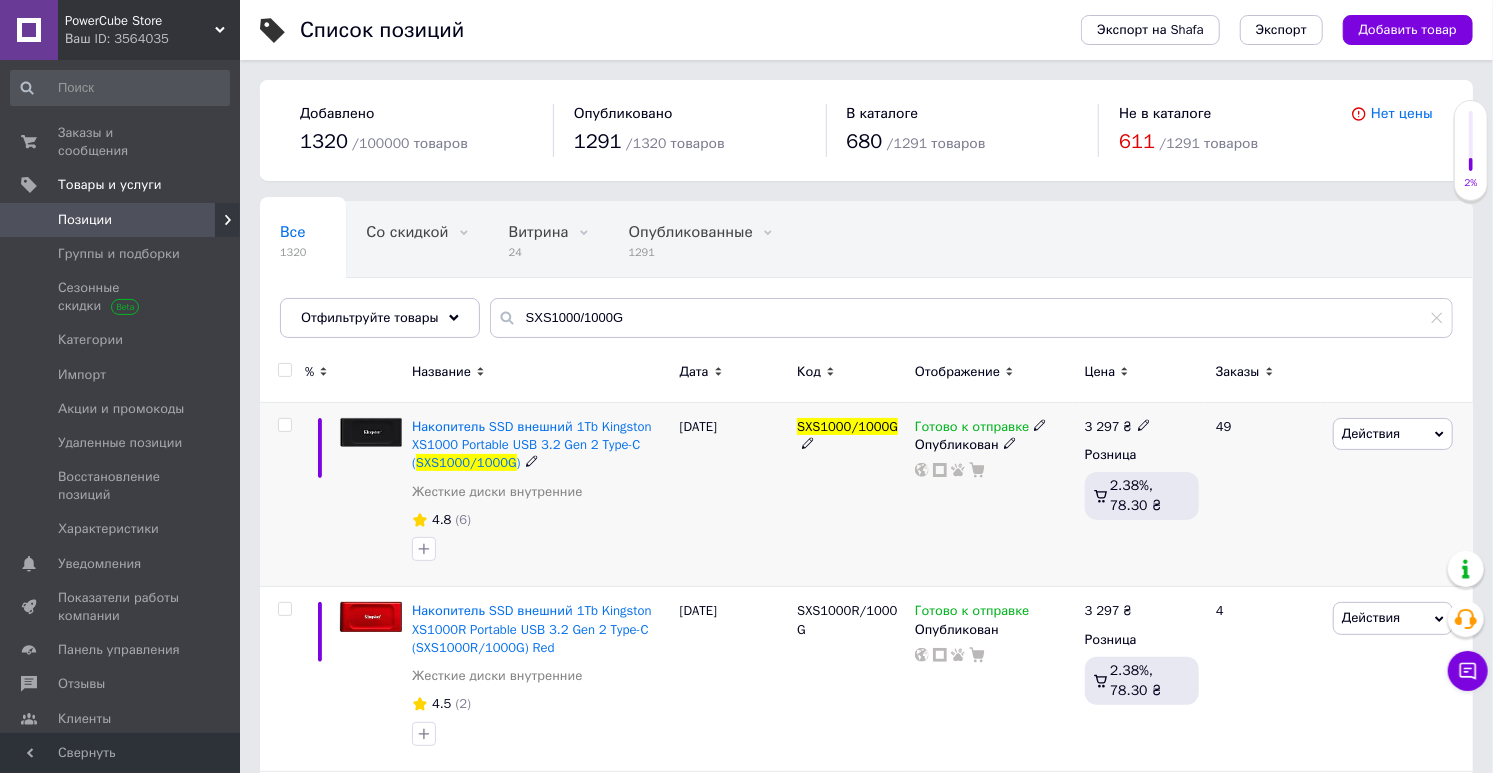 click 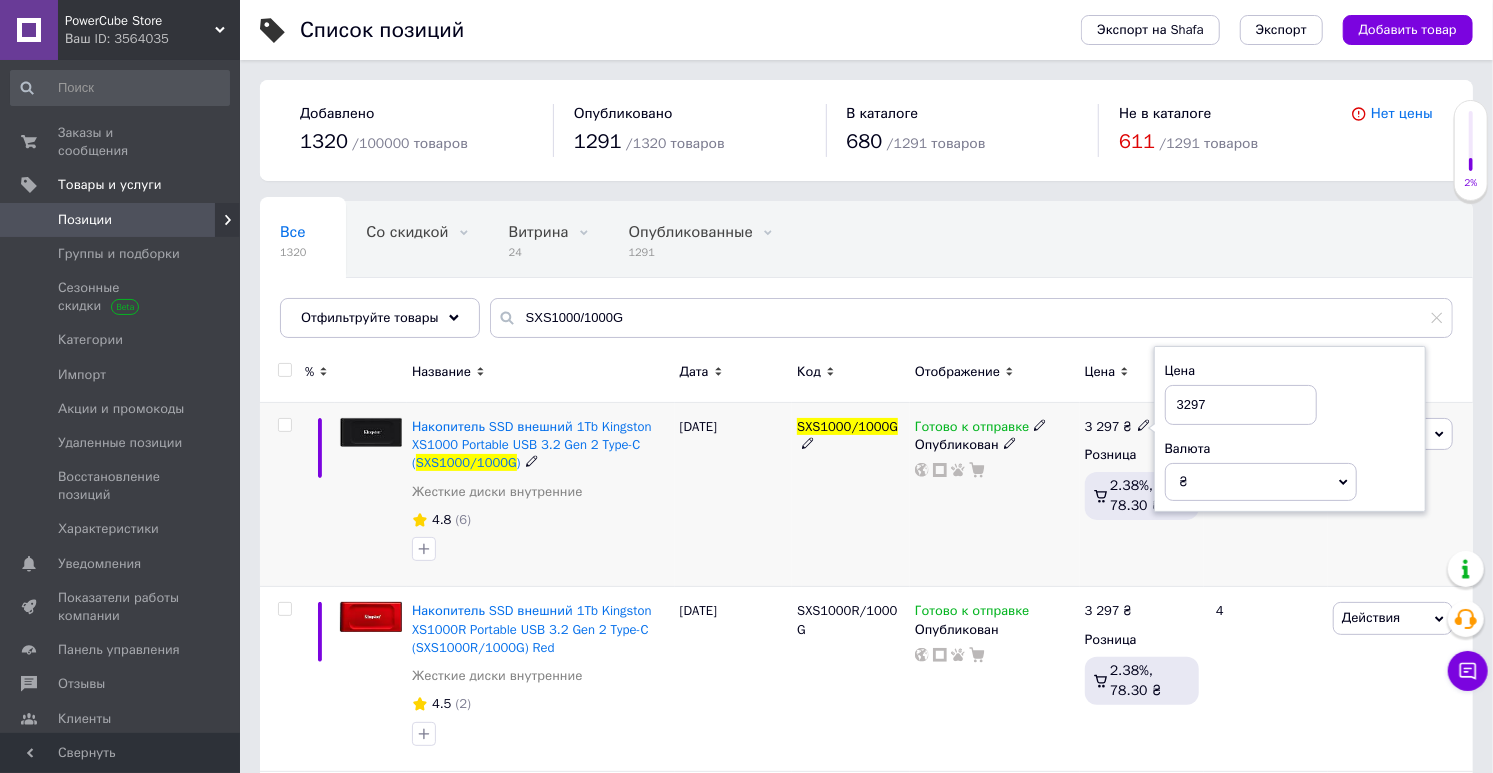 drag, startPoint x: 1212, startPoint y: 408, endPoint x: 1099, endPoint y: 394, distance: 113.86395 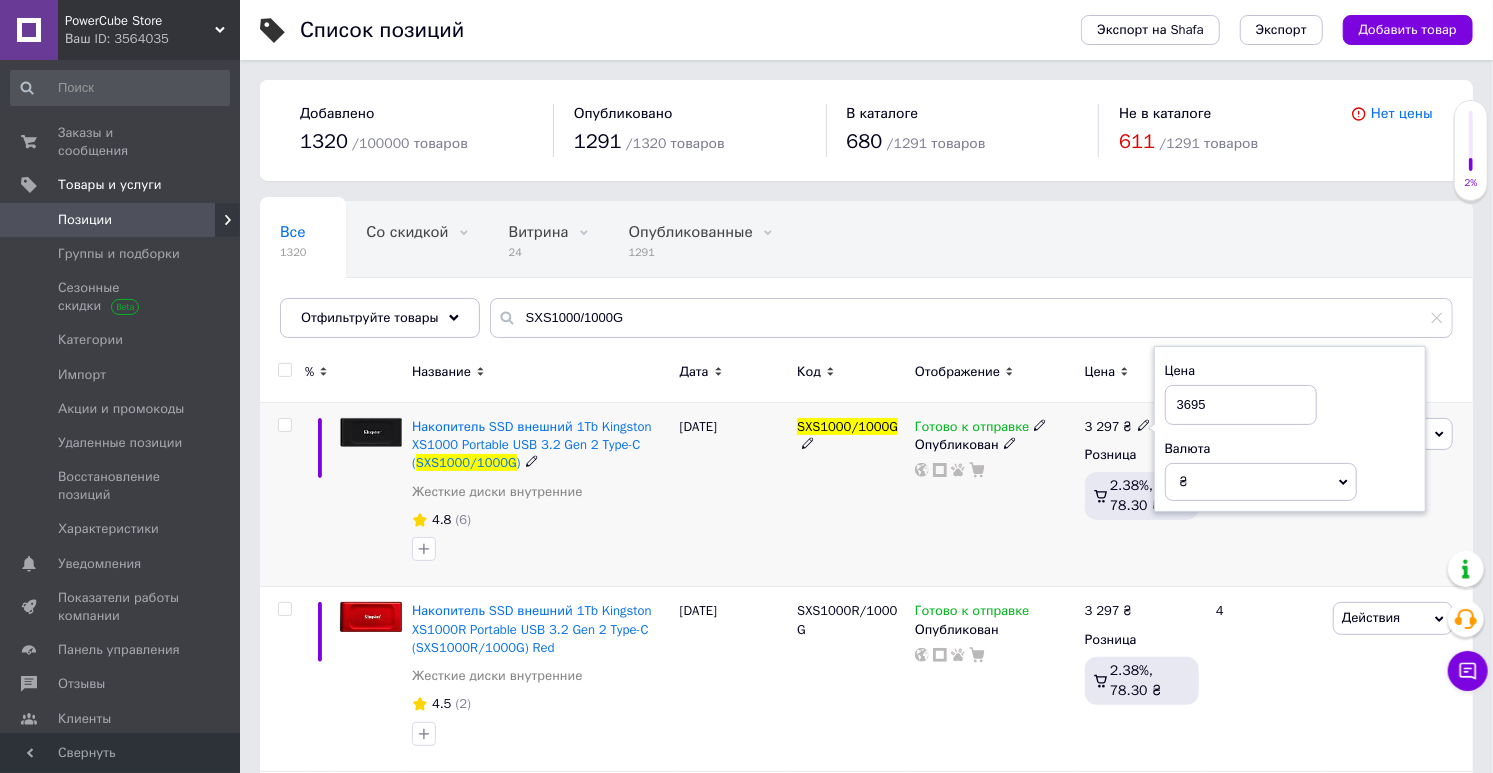 type on "3695" 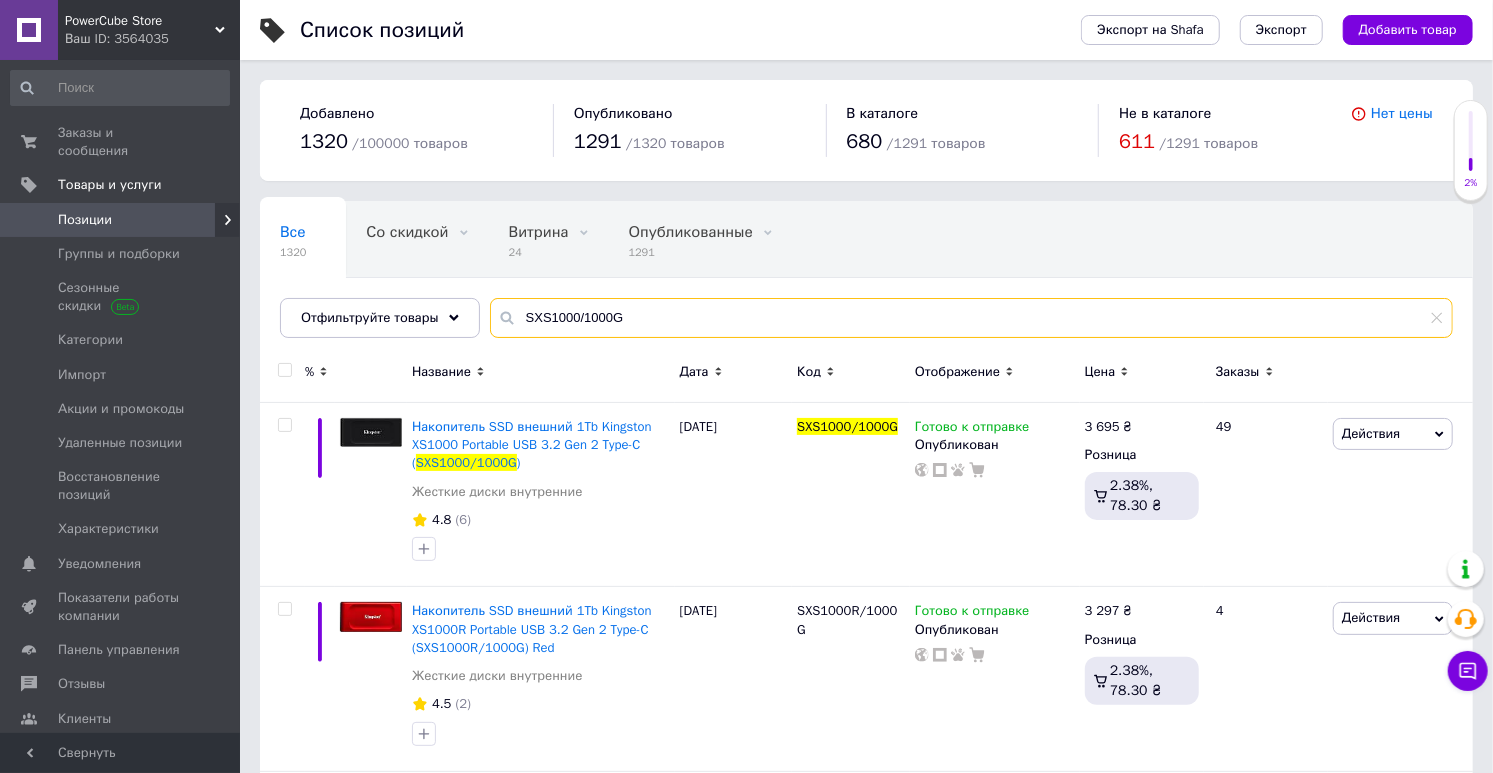 drag, startPoint x: 645, startPoint y: 327, endPoint x: 298, endPoint y: 280, distance: 350.16852 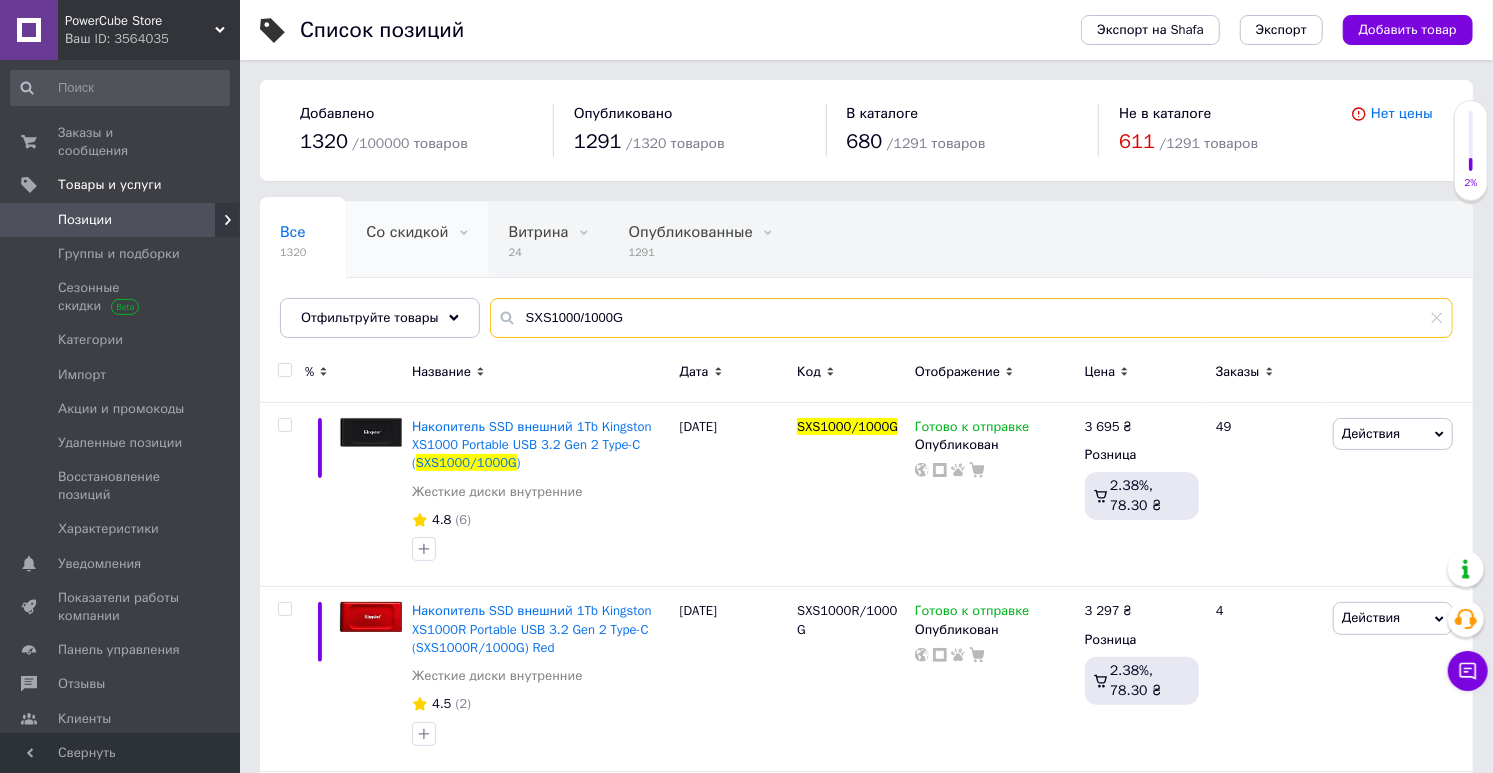 paste on "2000/500GA" 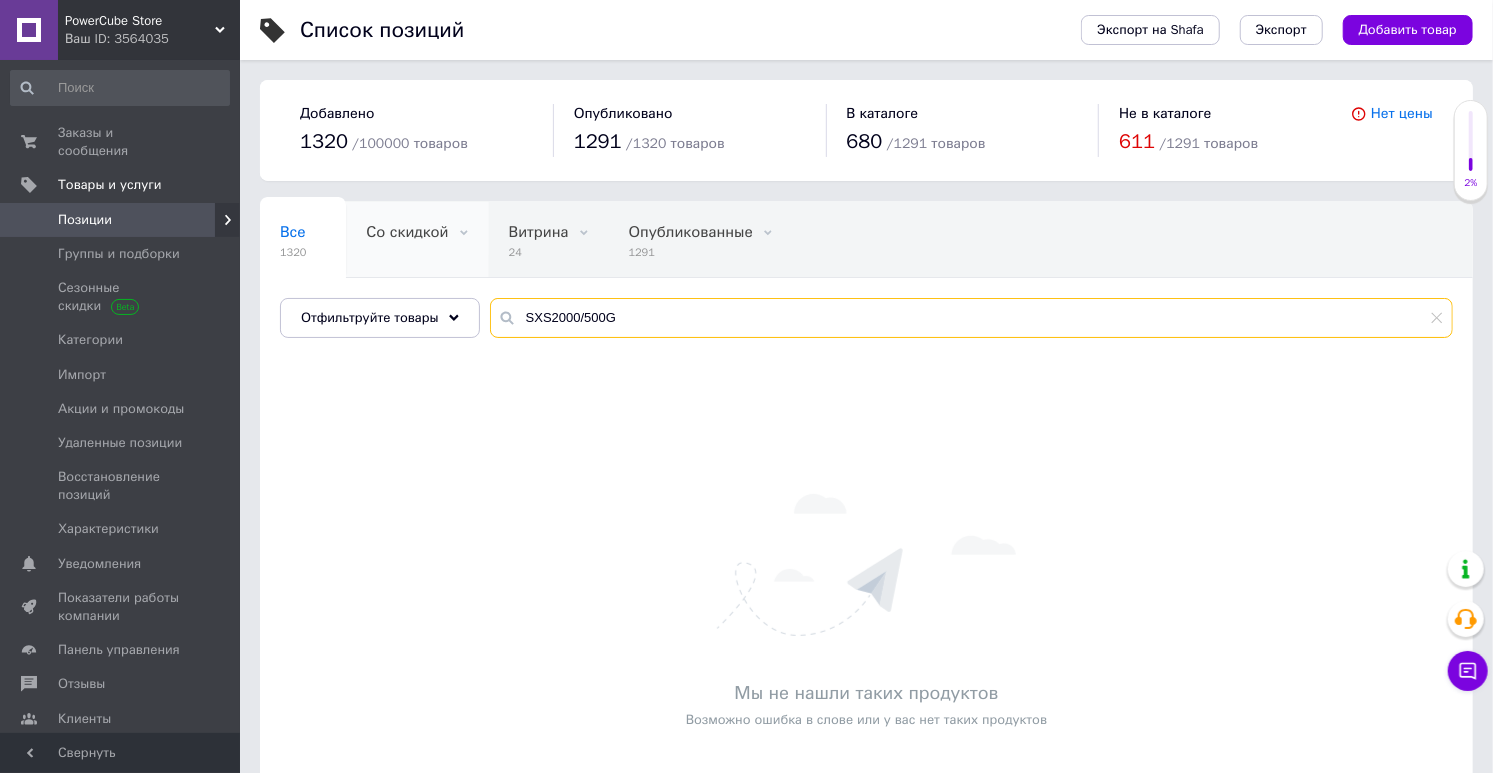 type on "SXS2000/500G" 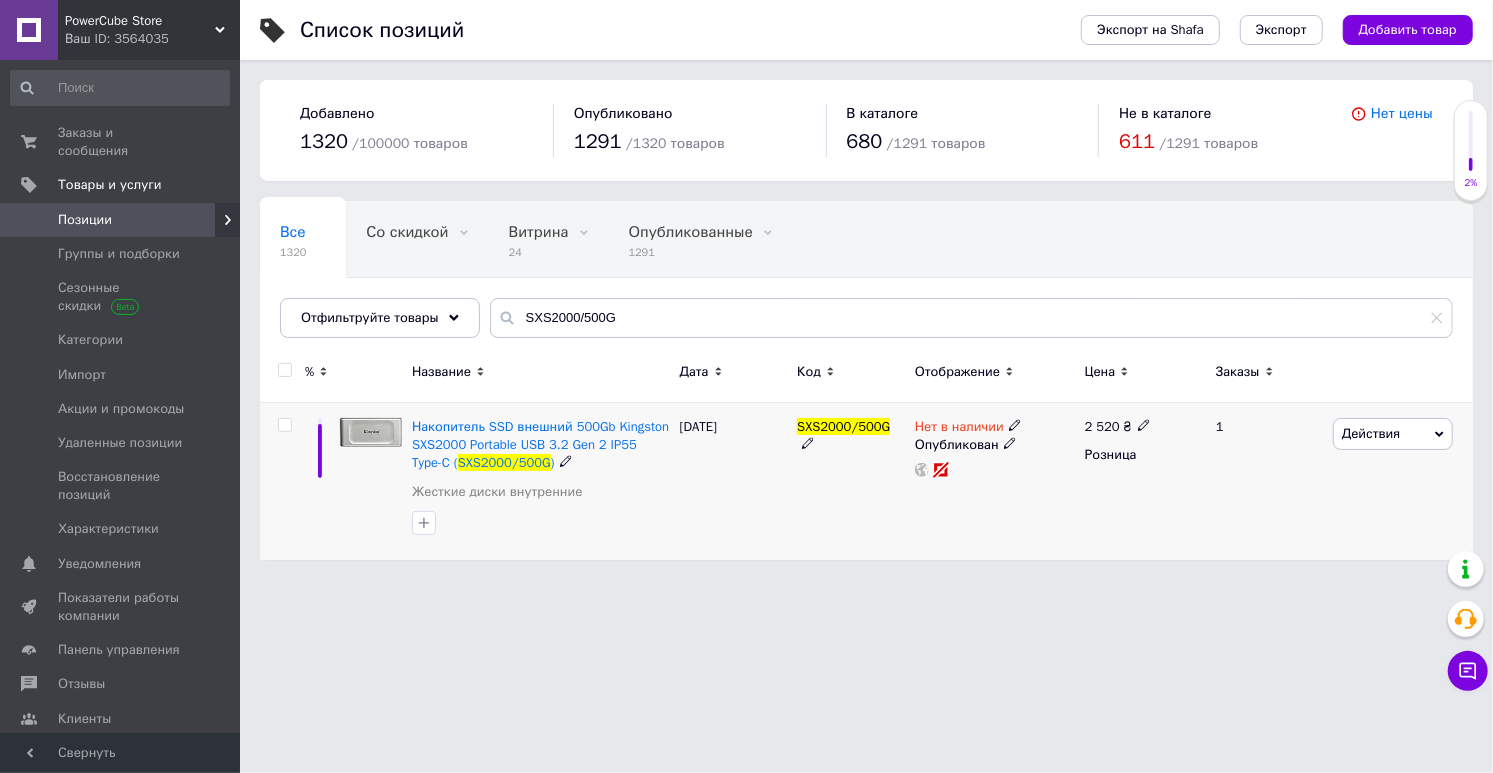 click 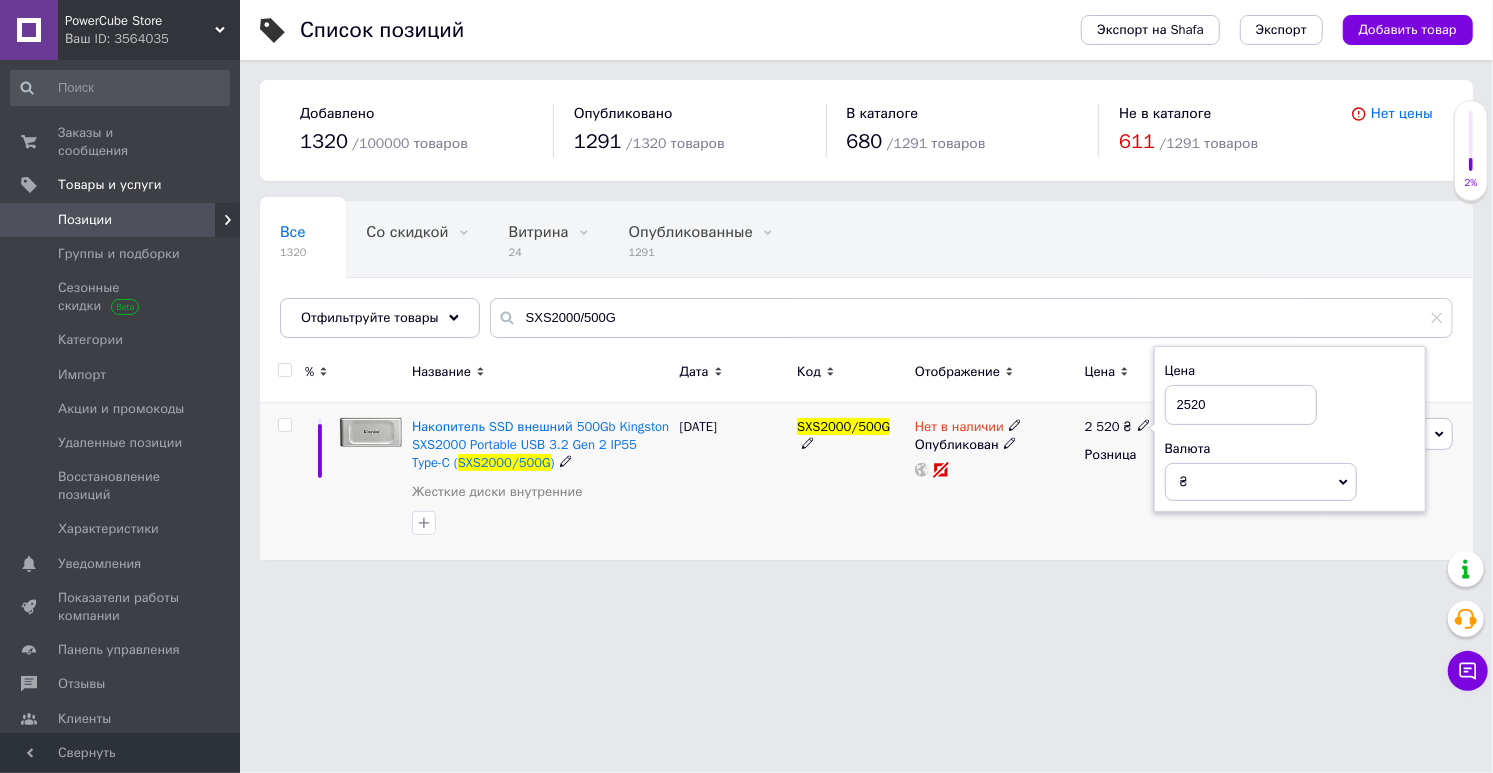 drag, startPoint x: 1210, startPoint y: 400, endPoint x: 1106, endPoint y: 397, distance: 104.04326 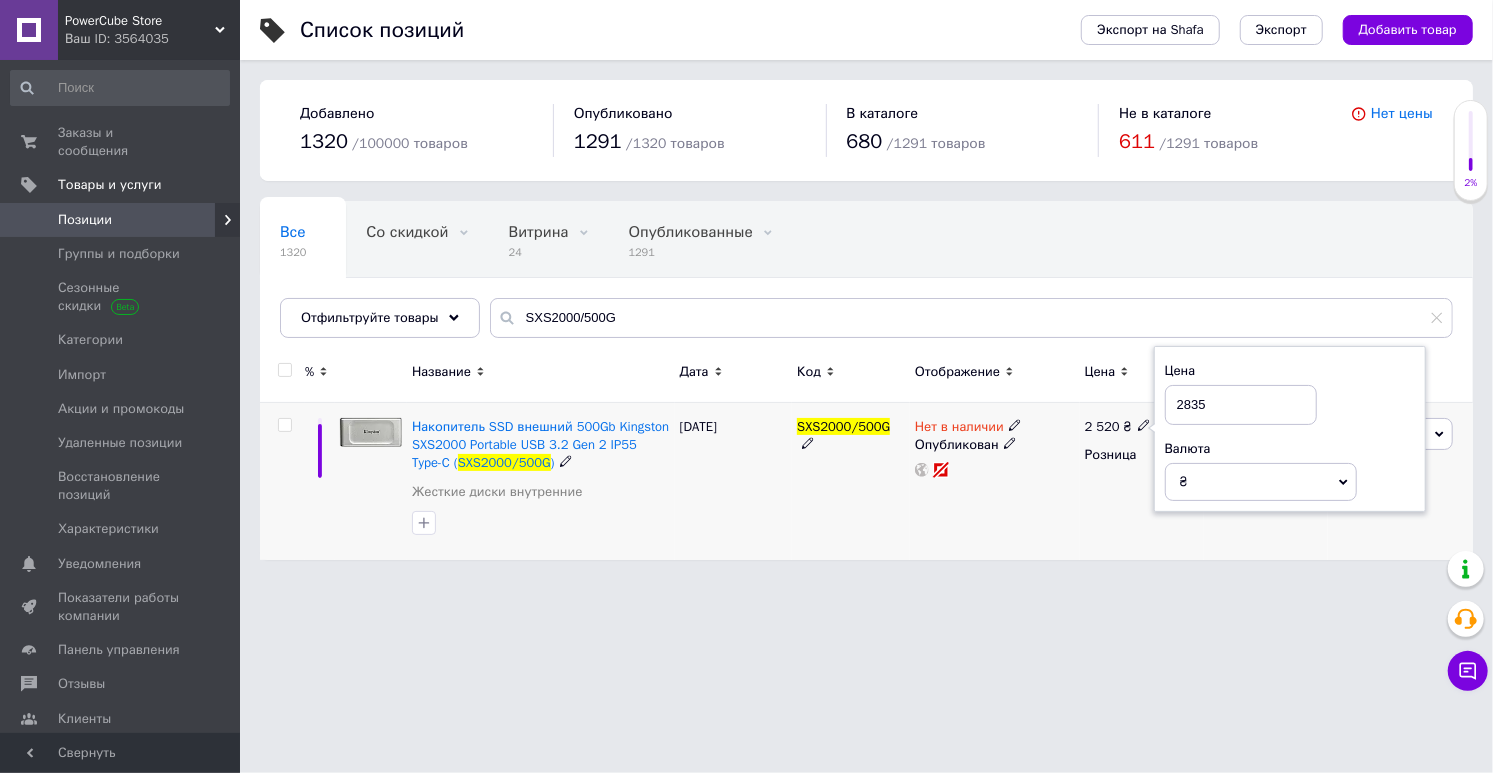 type on "2835" 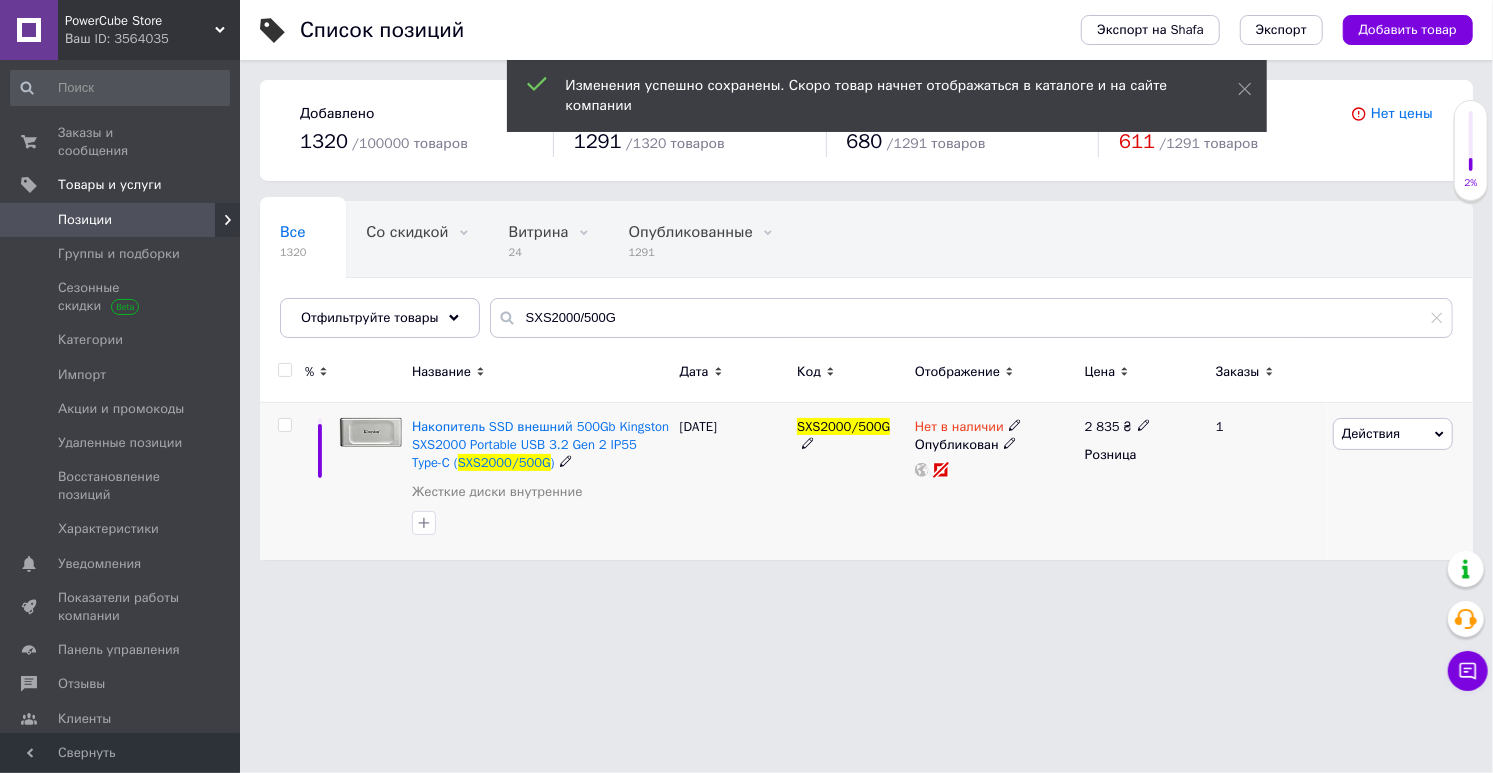 click 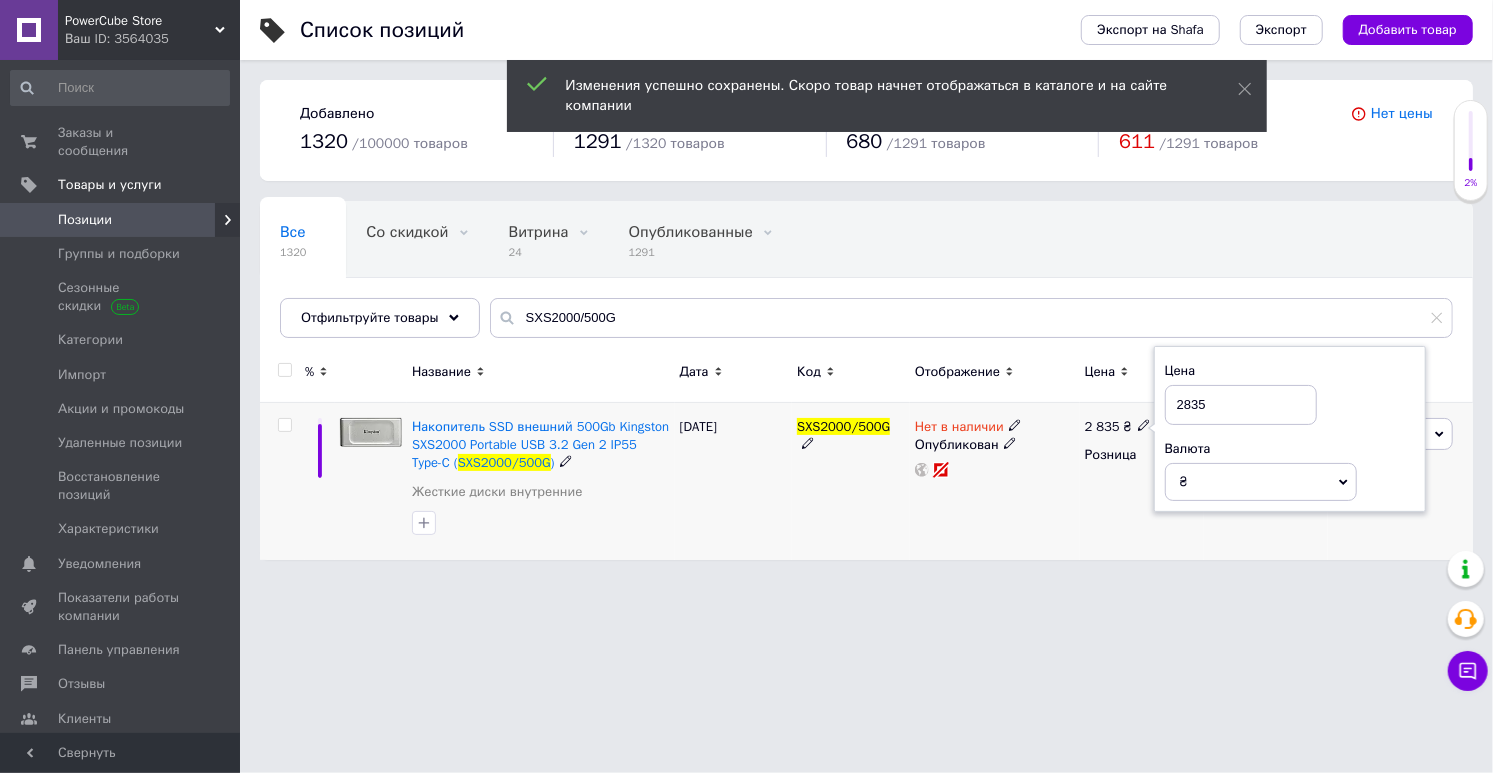 click on "Нет в наличии" at bounding box center [968, 427] 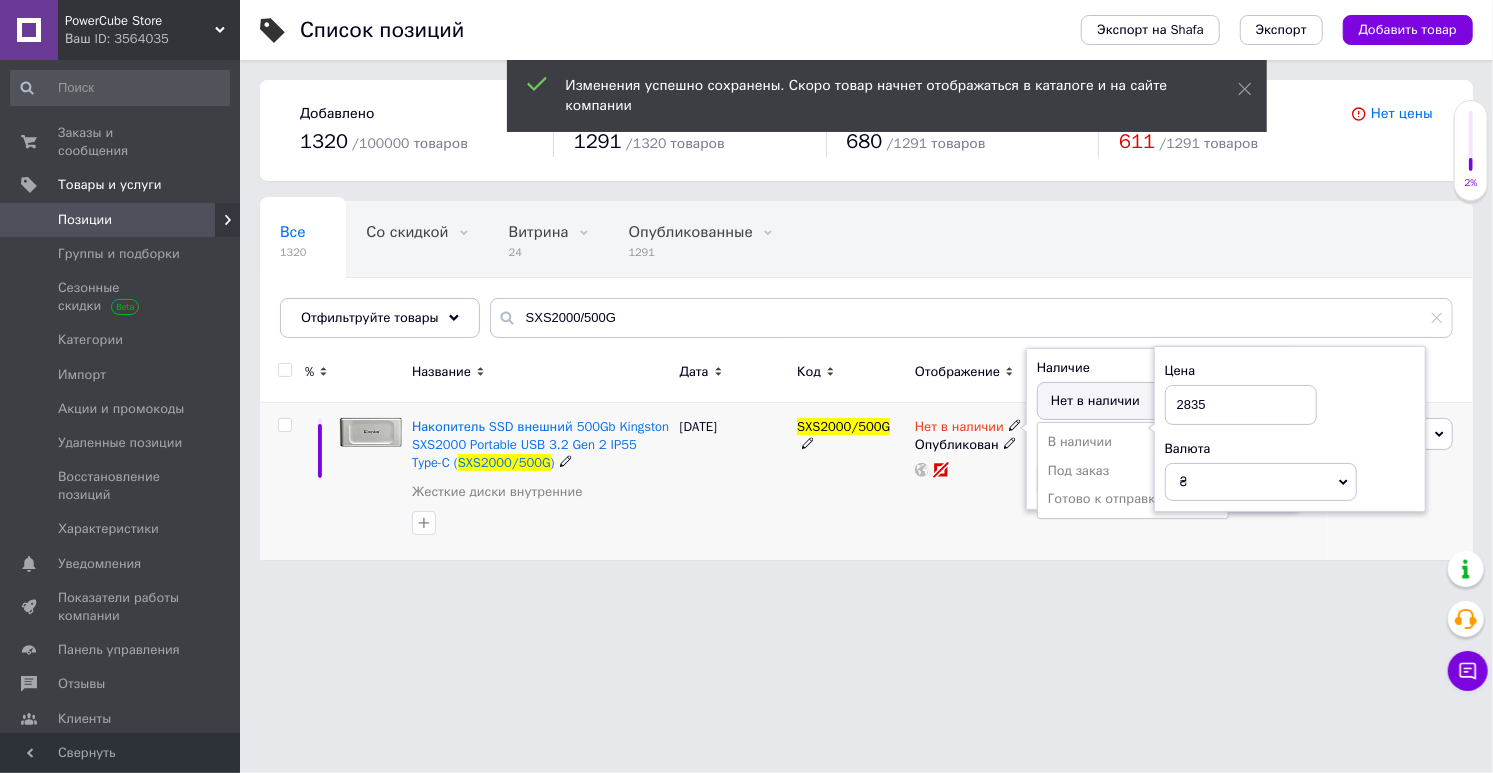 click 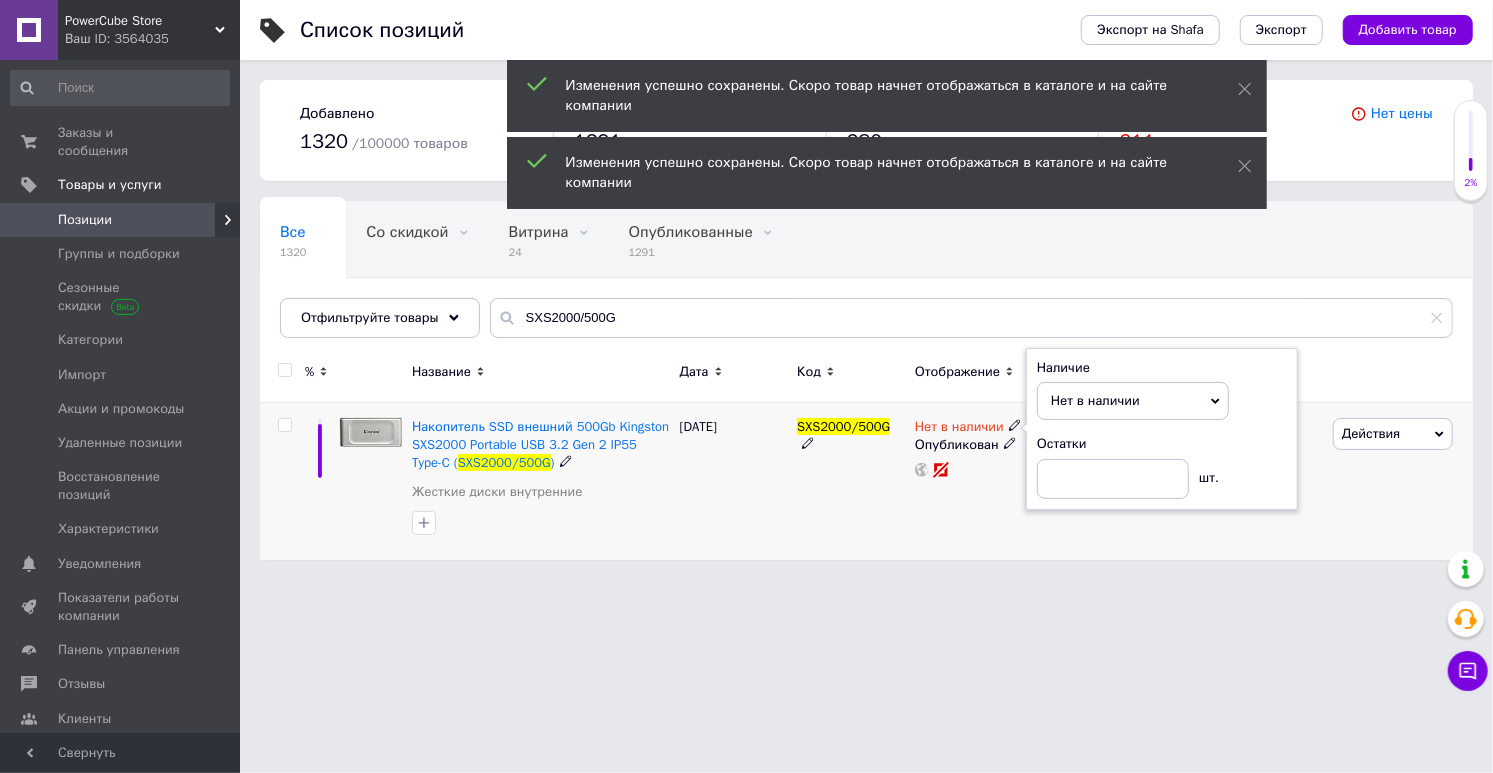 click on "Нет в наличии" at bounding box center [1133, 401] 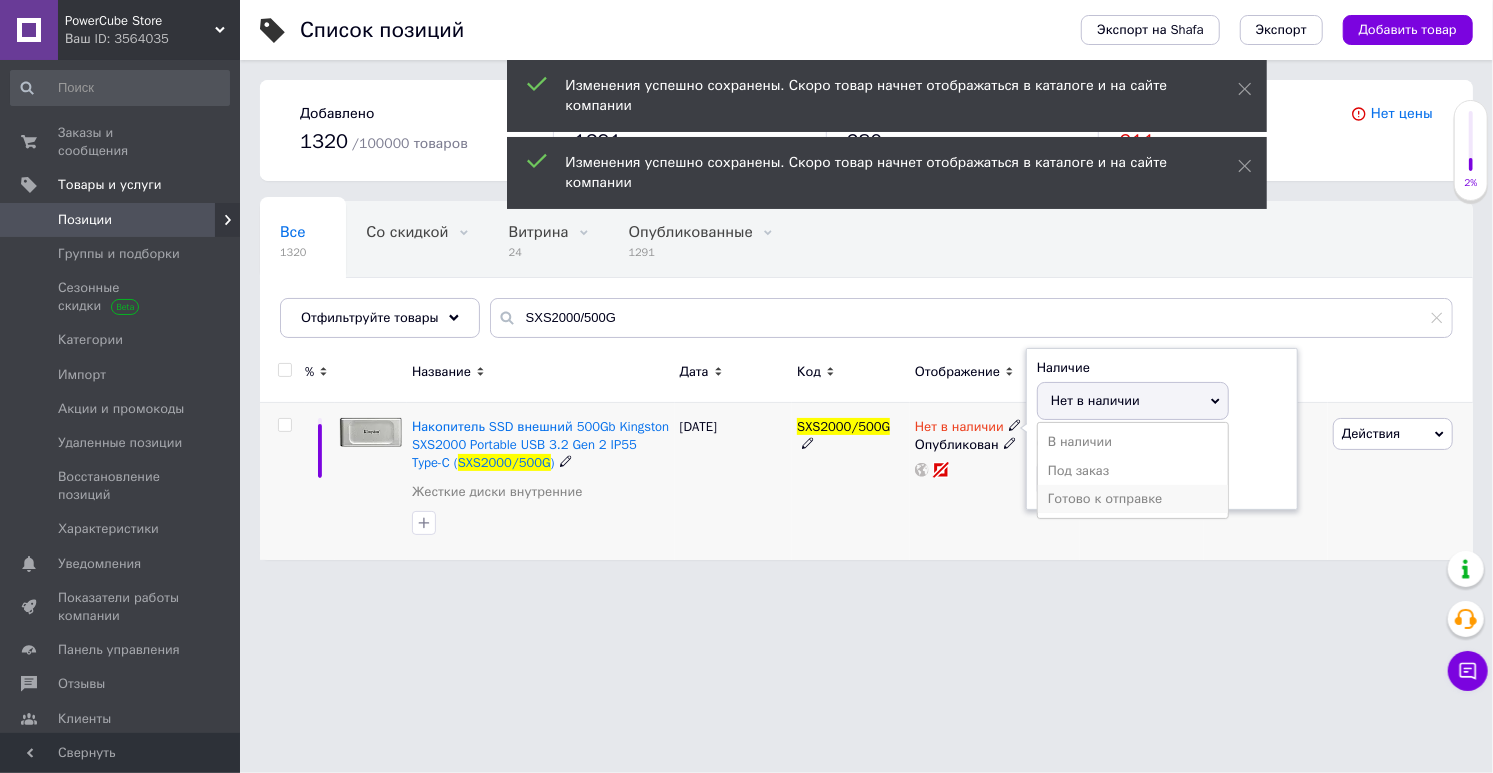 click on "Готово к отправке" at bounding box center (1133, 499) 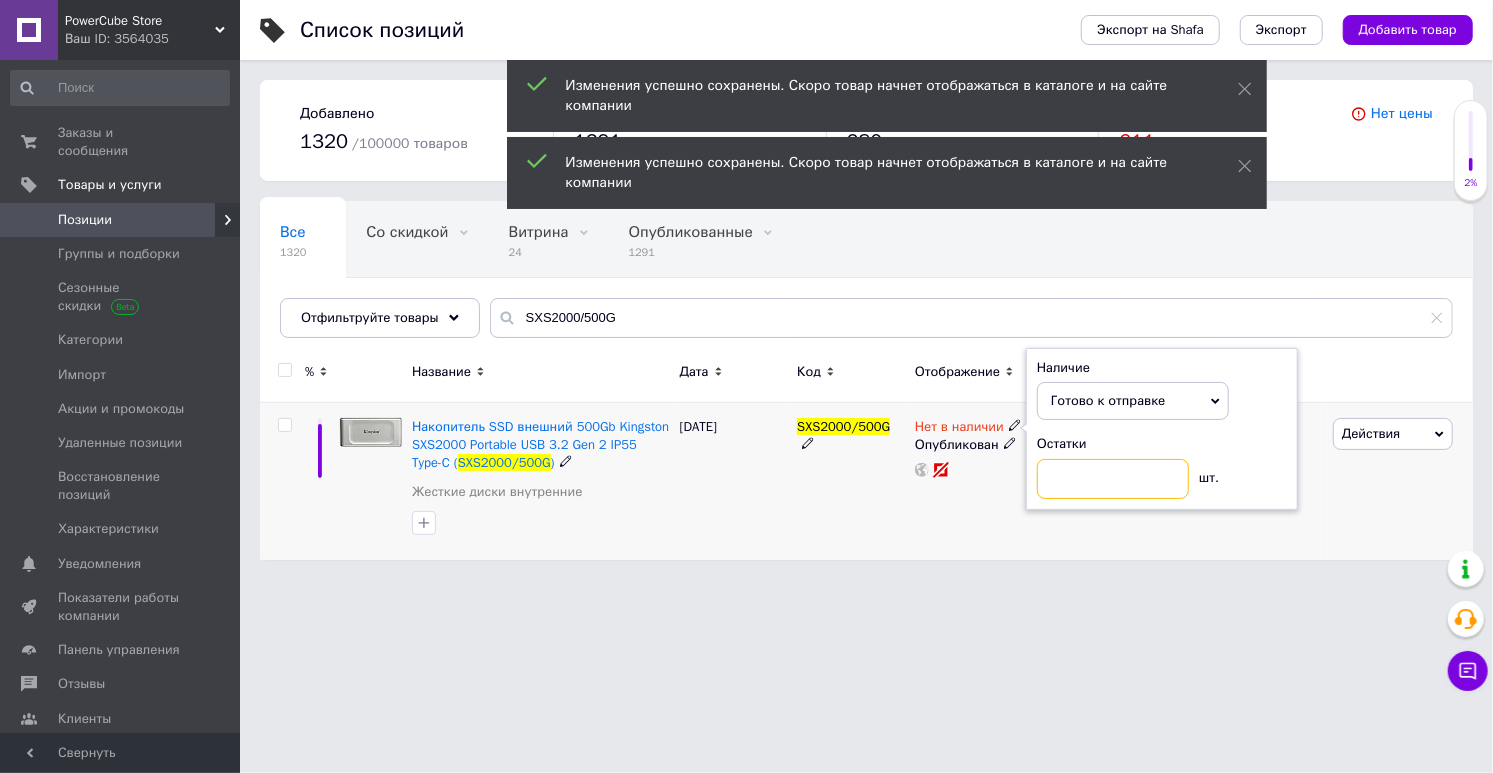 click at bounding box center (1113, 479) 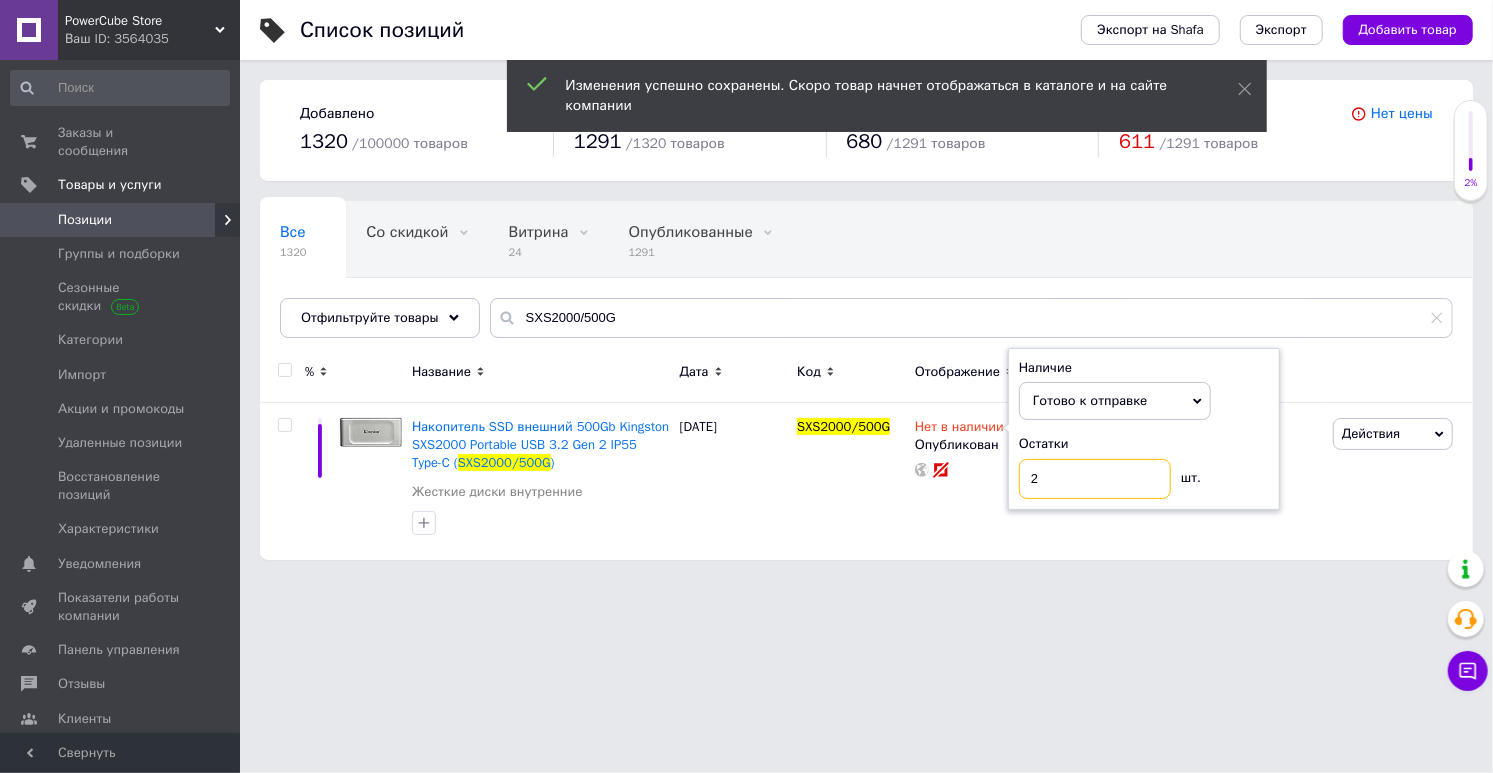 type on "2" 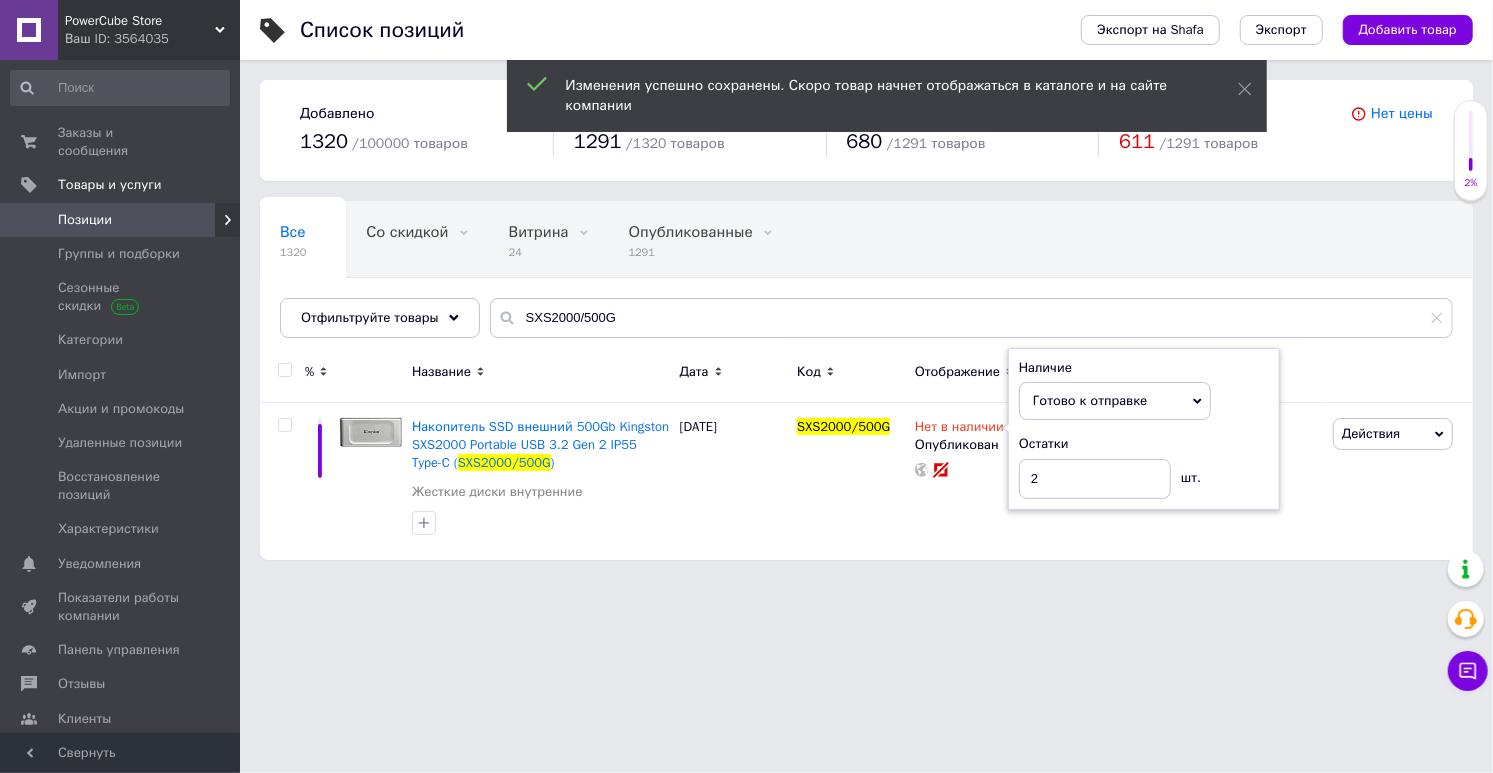 click on "PowerCube Store Ваш ID: 3564035 Сайт PowerCube Store Кабинет покупателя Проверить состояние системы Страница на портале Справка Выйти Заказы и сообщения 0 0 Товары и услуги Позиции Группы и подборки Сезонные скидки Категории Импорт Акции и промокоды Удаленные позиции Восстановление позиций Характеристики Уведомления 0 0 Показатели работы компании Панель управления Отзывы Клиенты Каталог ProSale Аналитика Управление сайтом Кошелек компании Маркет Настройки Тарифы и счета Prom топ Свернуть
Список позиций Экспорт" at bounding box center [746, 290] 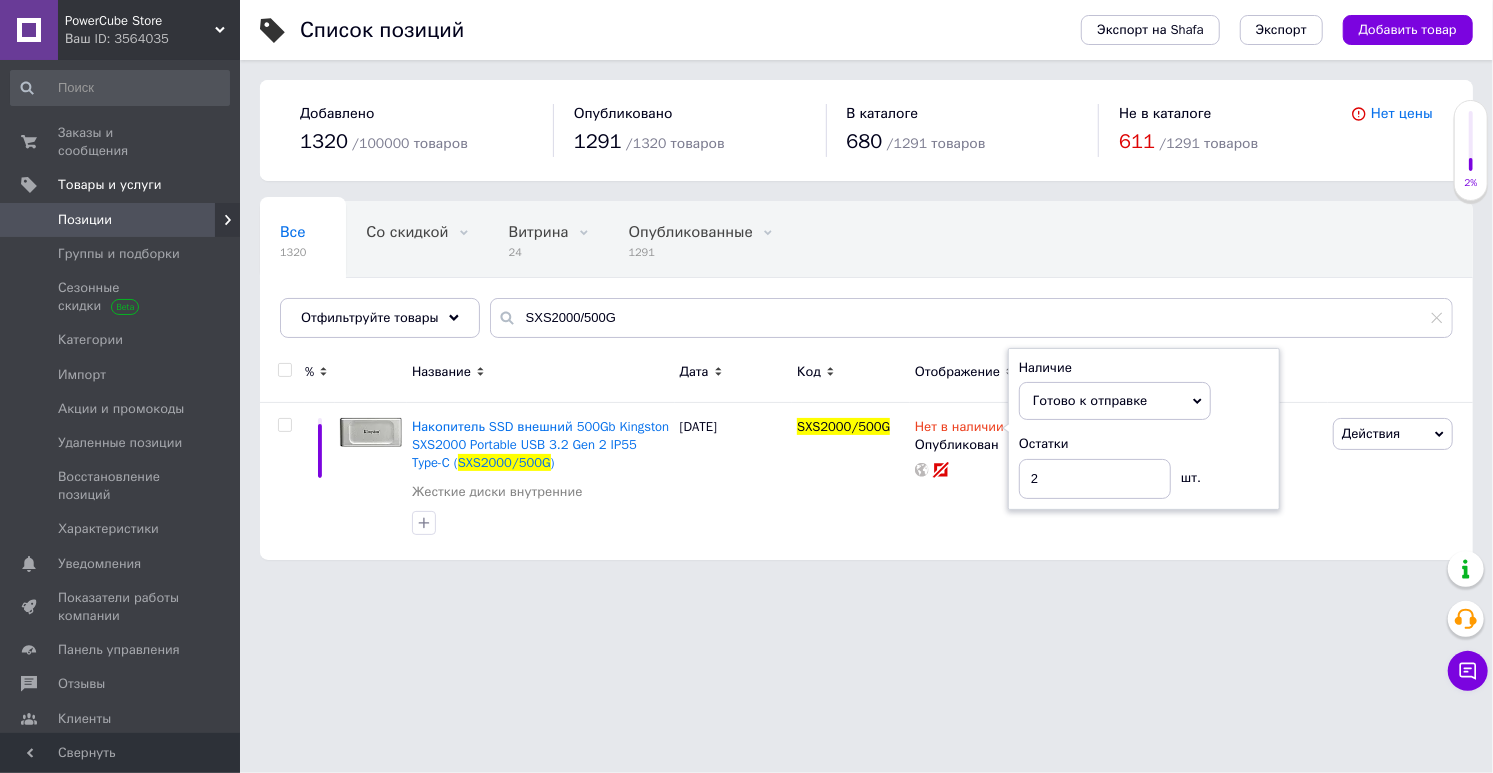 click on "PowerCube Store Ваш ID: 3564035 Сайт PowerCube Store Кабинет покупателя Проверить состояние системы Страница на портале Справка Выйти Заказы и сообщения 0 0 Товары и услуги Позиции Группы и подборки Сезонные скидки Категории Импорт Акции и промокоды Удаленные позиции Восстановление позиций Характеристики Уведомления 0 0 Показатели работы компании Панель управления Отзывы Клиенты Каталог ProSale Аналитика Управление сайтом Кошелек компании Маркет Настройки Тарифы и счета Prom топ Свернуть
Список позиций Экспорт" at bounding box center [746, 290] 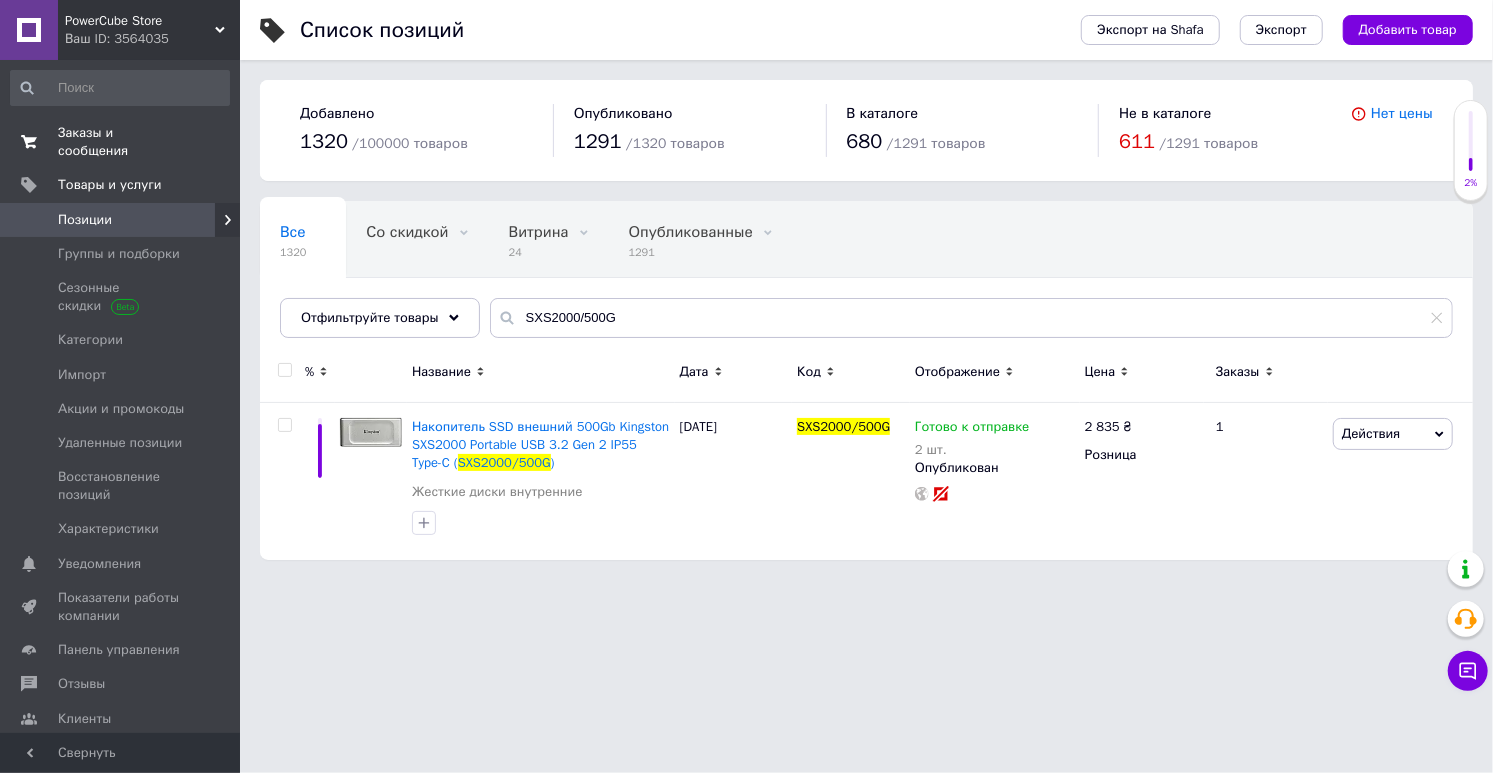 click on "Заказы и сообщения" at bounding box center [121, 142] 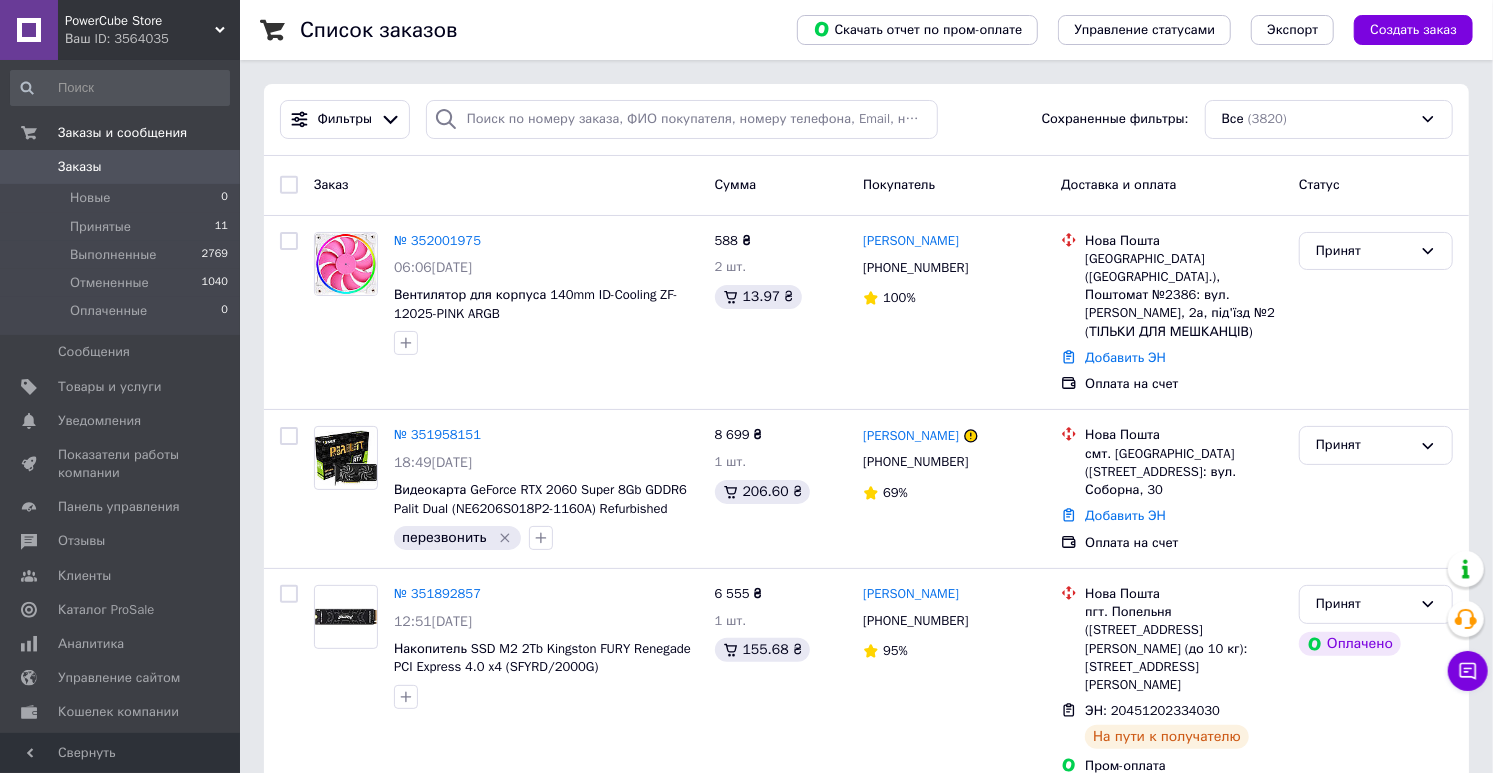 click on "Заказы" at bounding box center [121, 167] 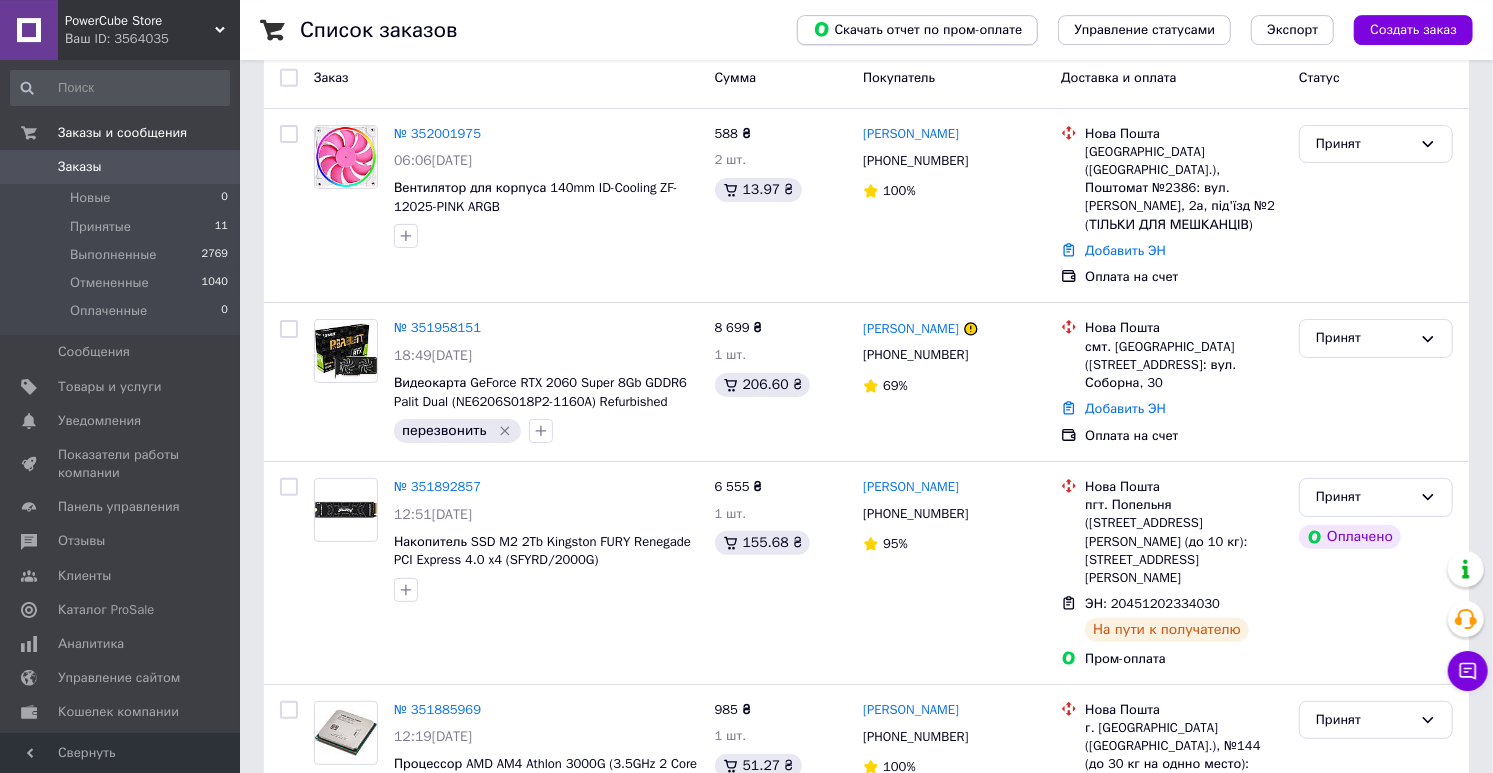 scroll, scrollTop: 0, scrollLeft: 0, axis: both 